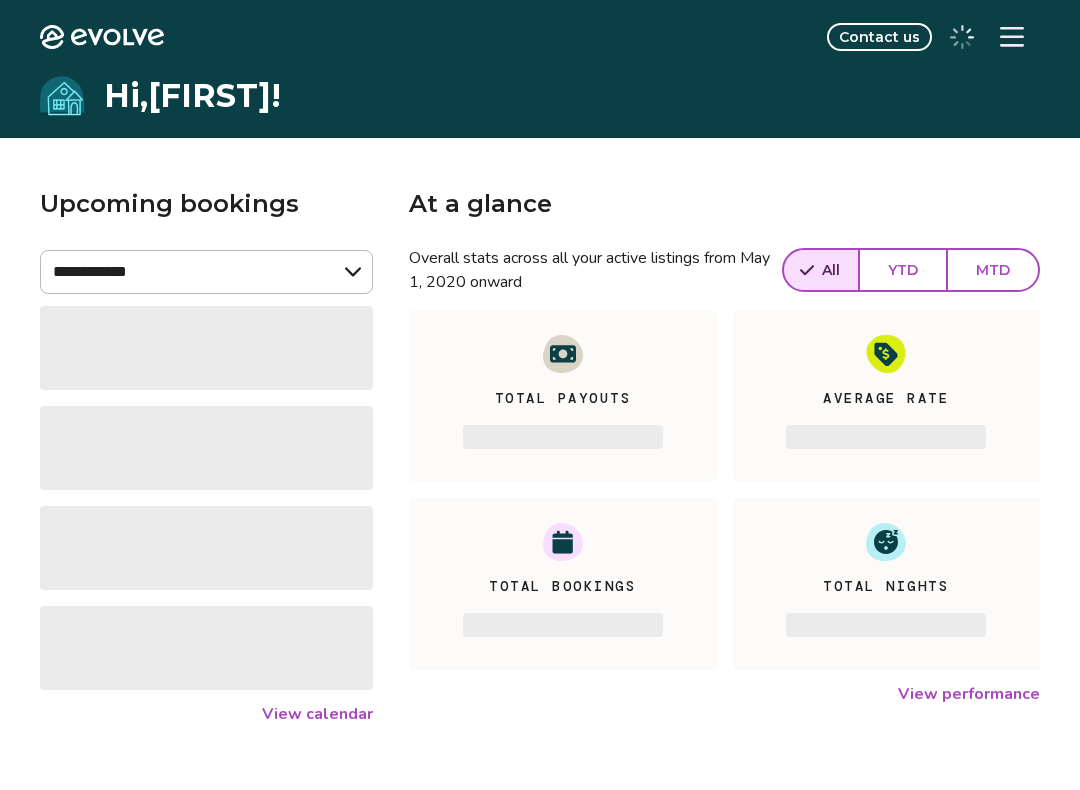 scroll, scrollTop: 0, scrollLeft: 0, axis: both 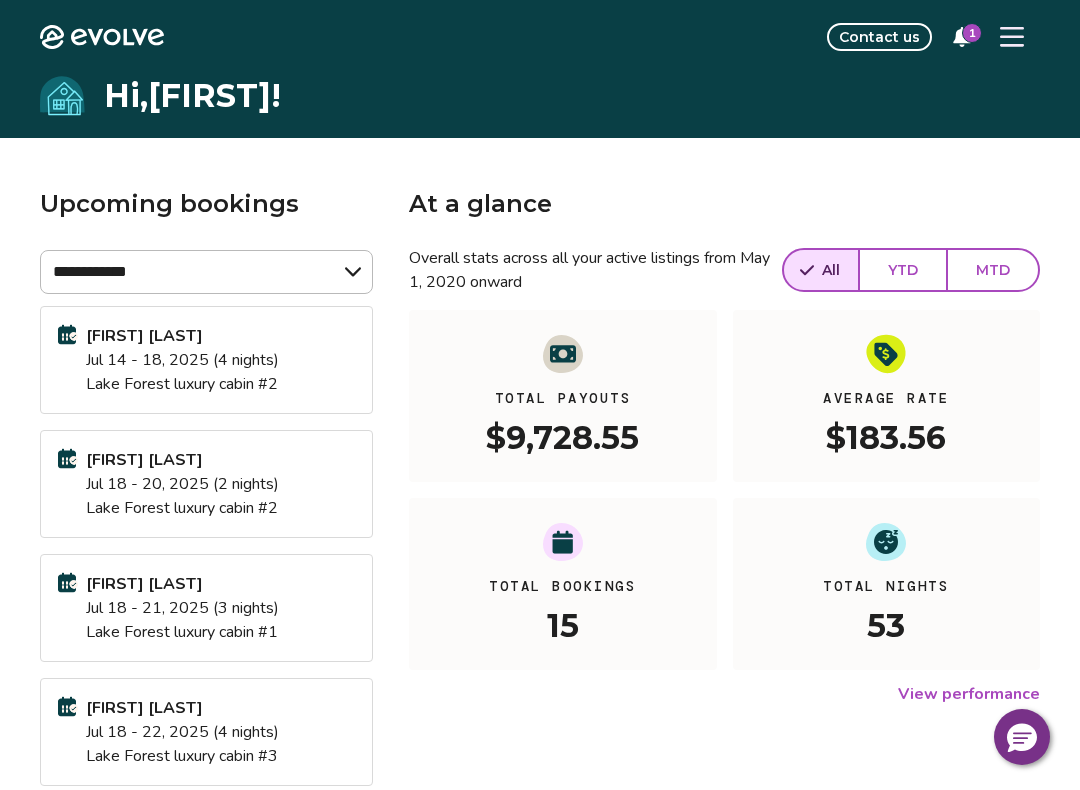 click 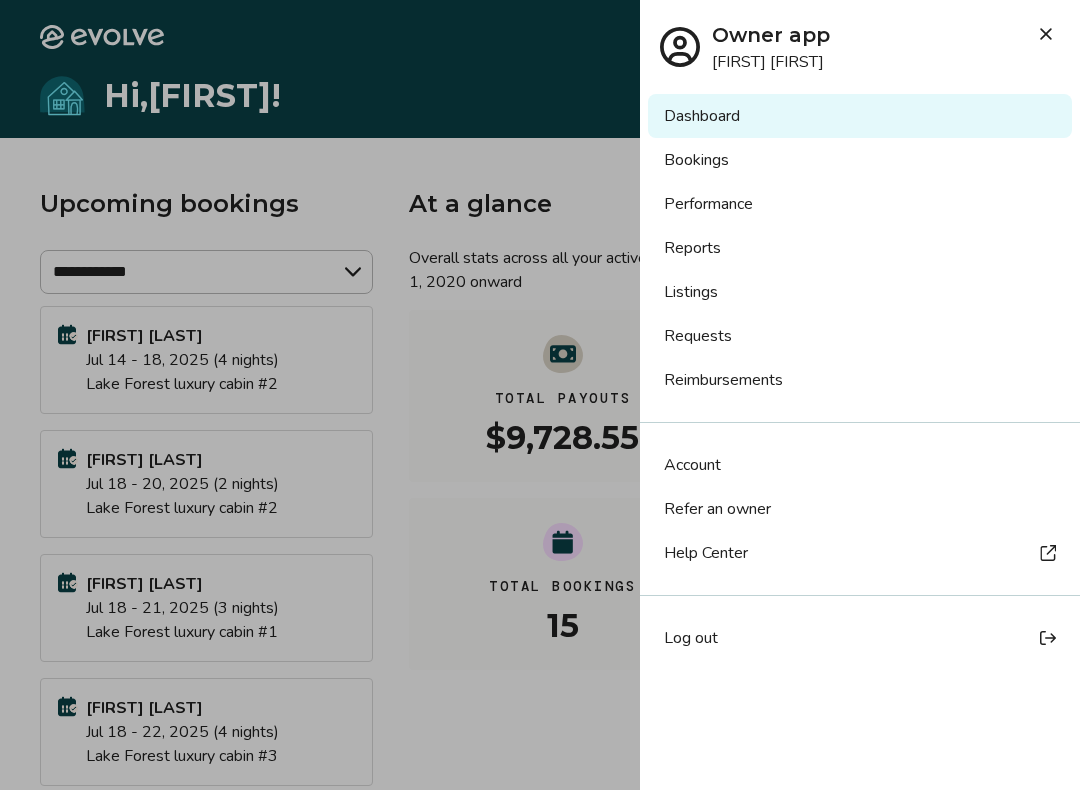 click on "Bookings" at bounding box center [860, 160] 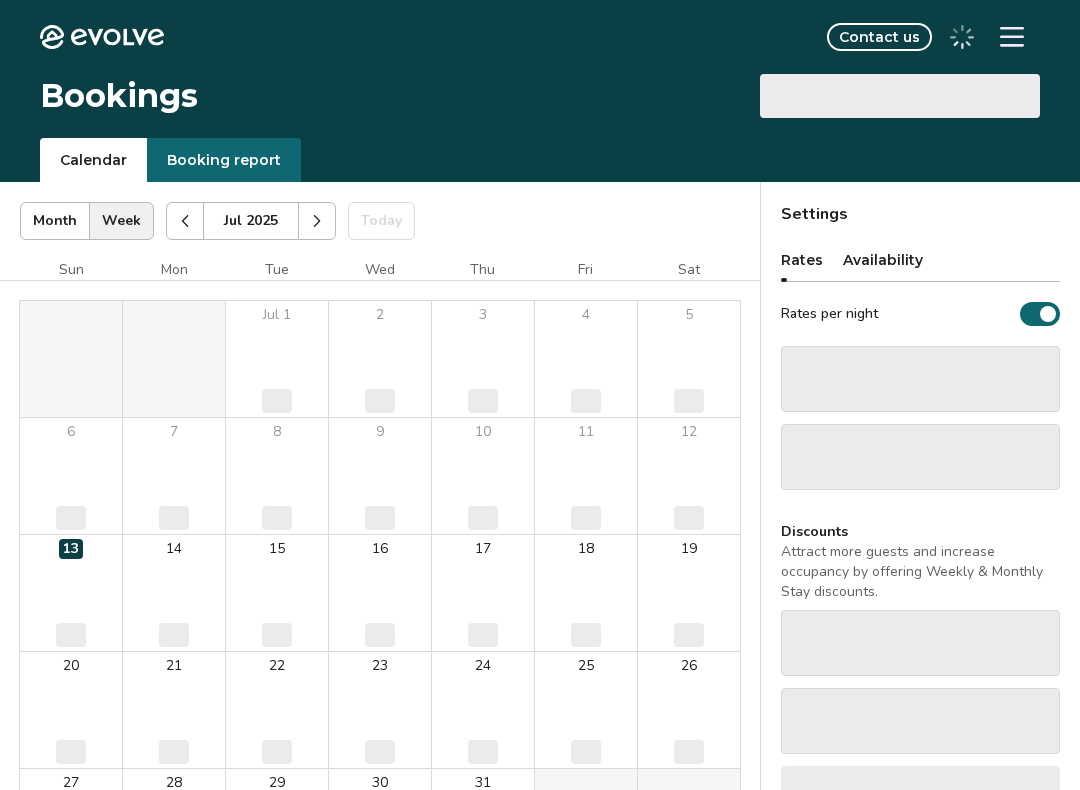 scroll, scrollTop: 0, scrollLeft: 0, axis: both 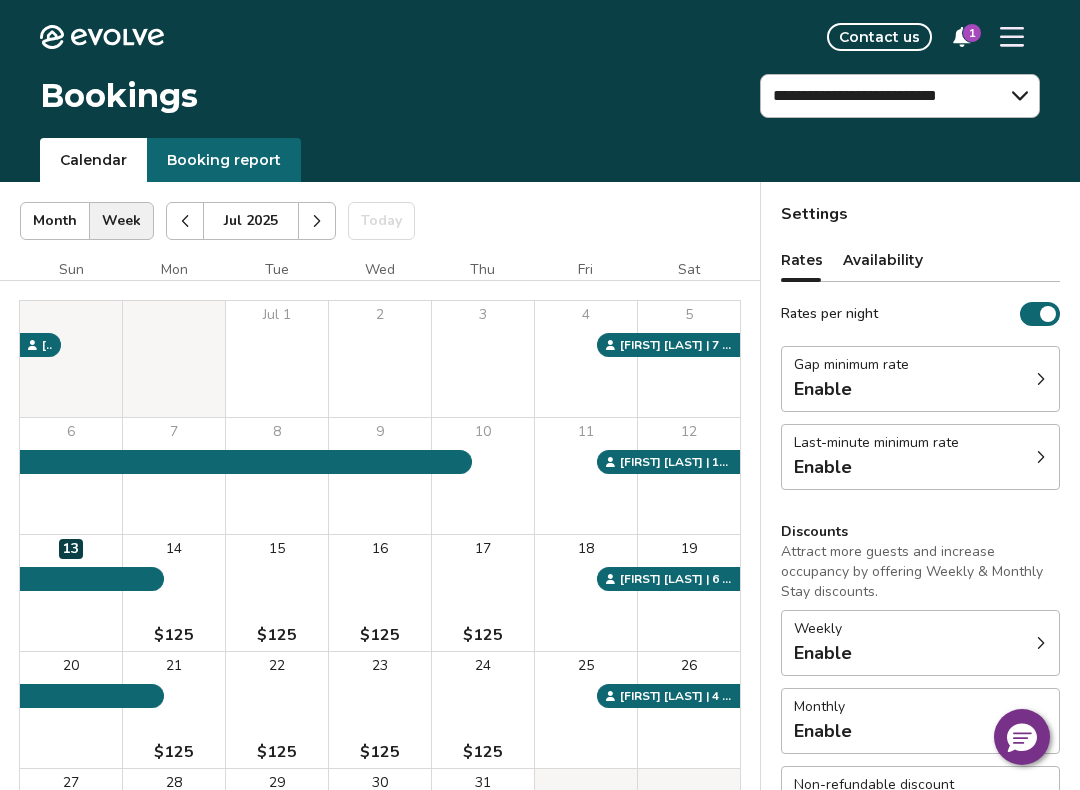 click on "Booking report" at bounding box center (224, 160) 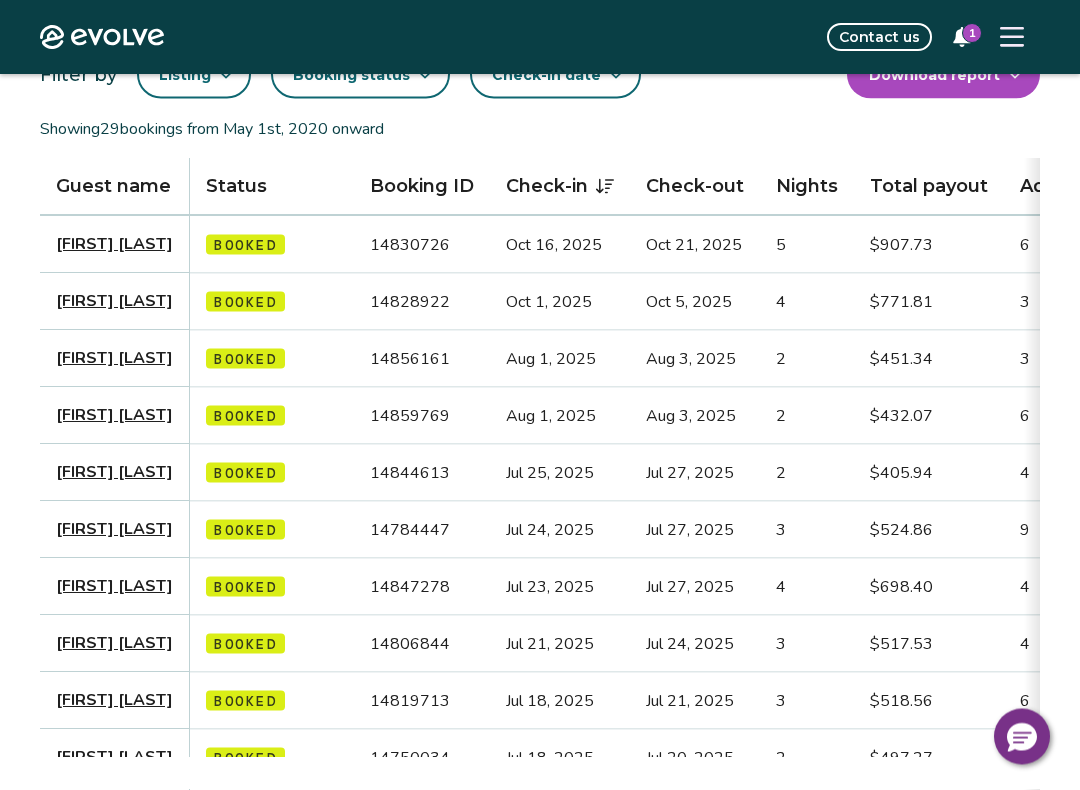 scroll, scrollTop: 153, scrollLeft: 0, axis: vertical 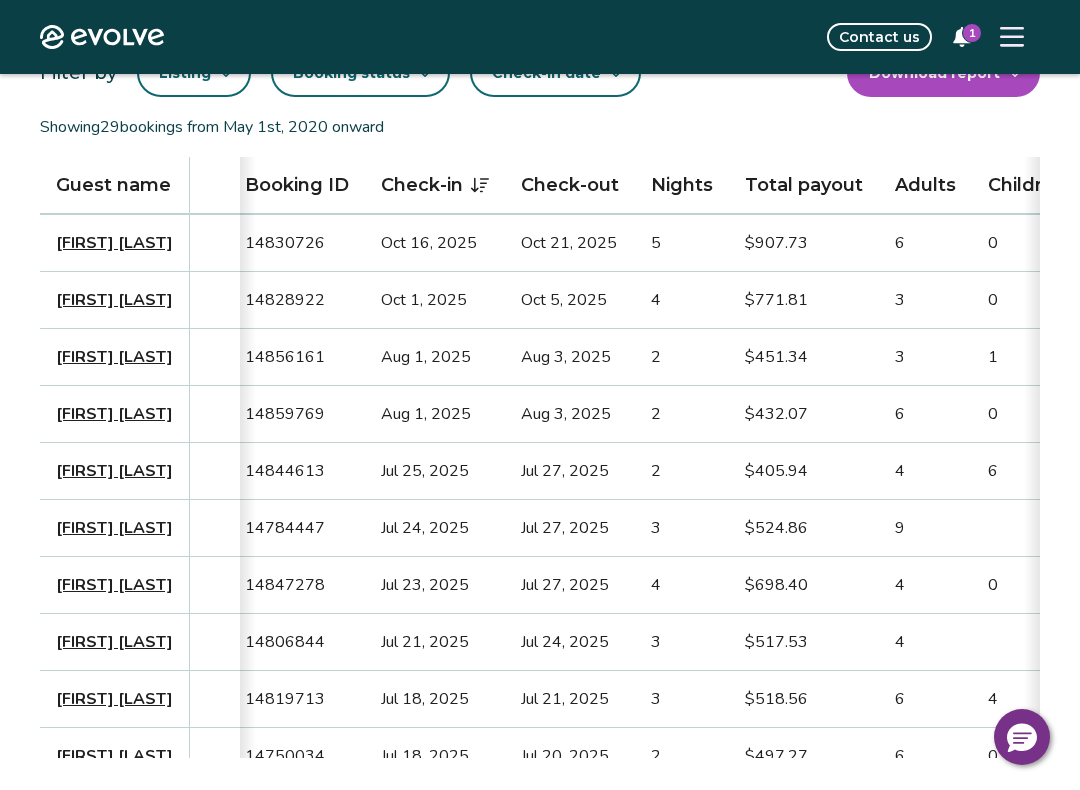click 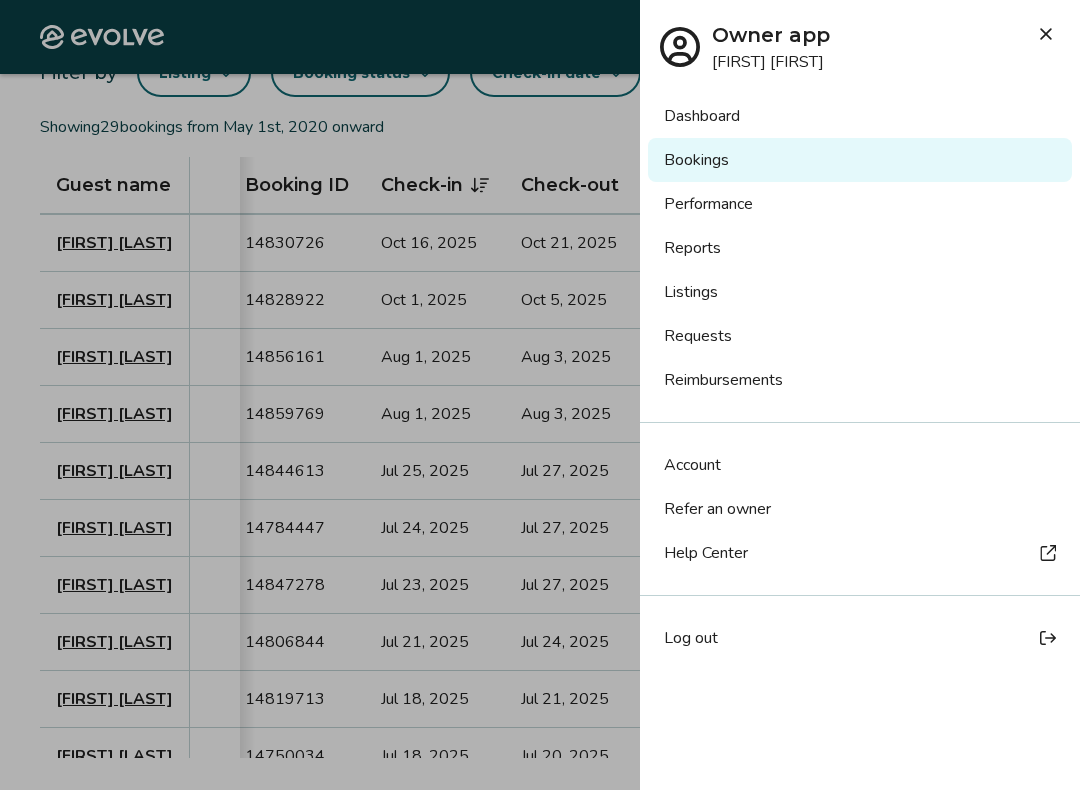 click on "Listings" at bounding box center (860, 292) 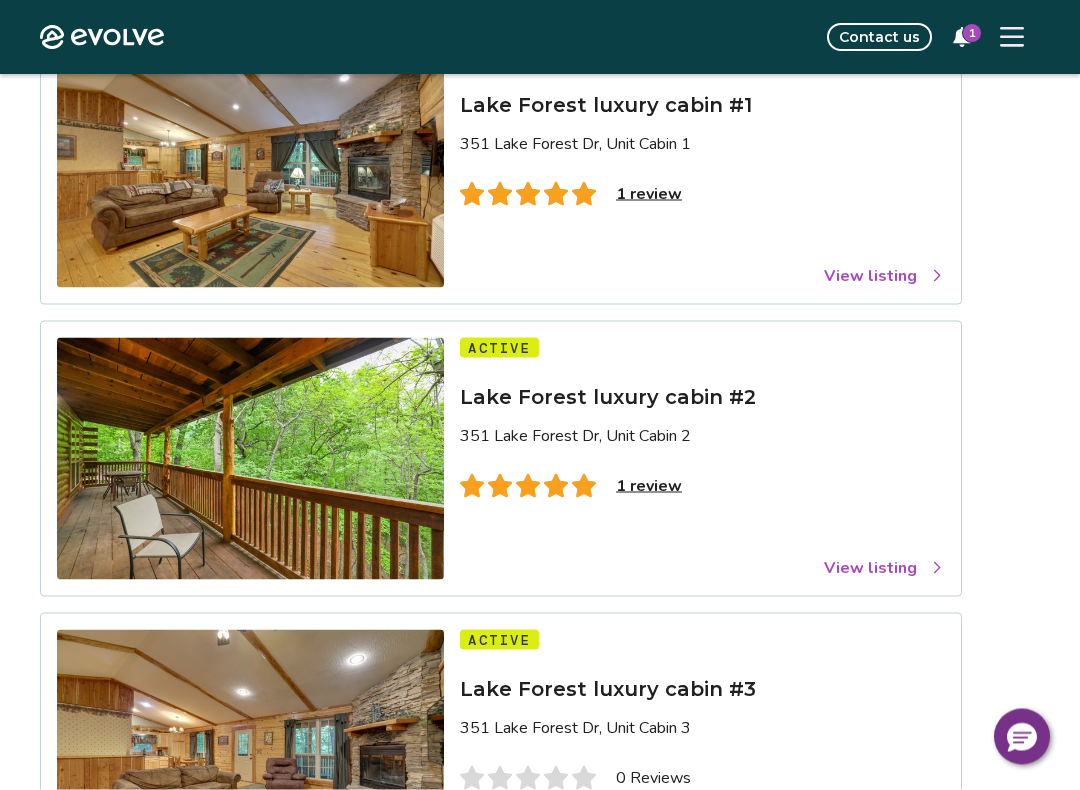 scroll, scrollTop: 231, scrollLeft: 0, axis: vertical 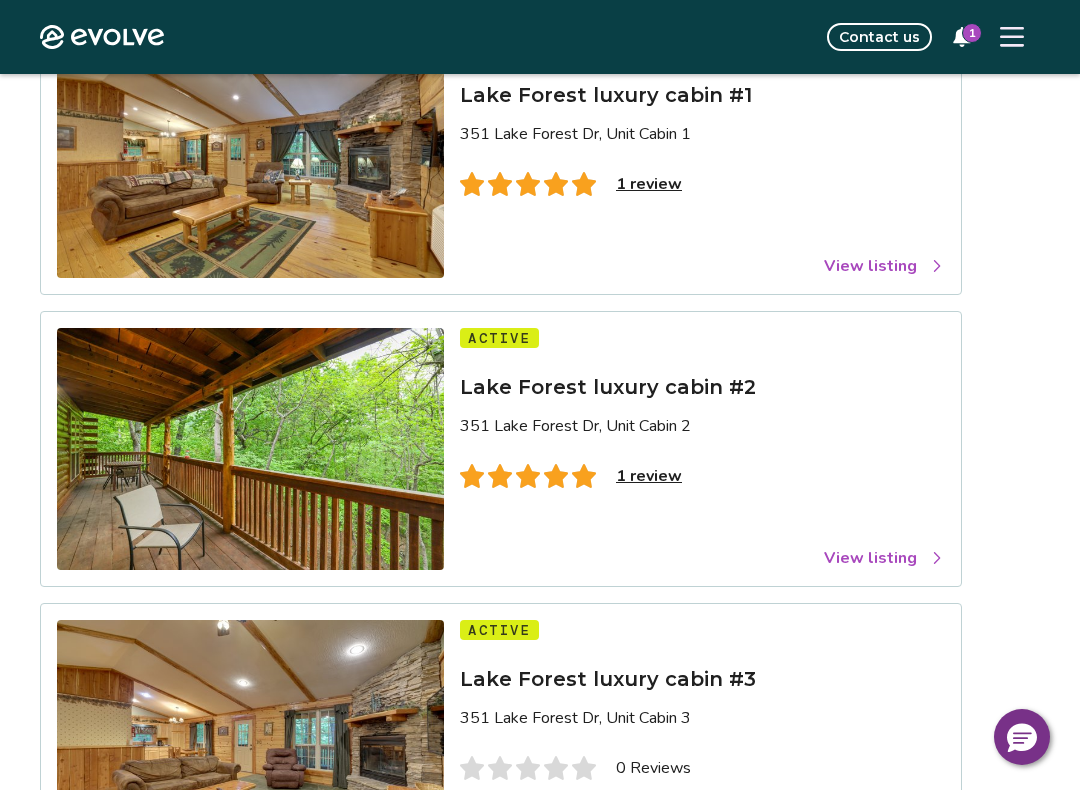click on "1 review" at bounding box center (649, 476) 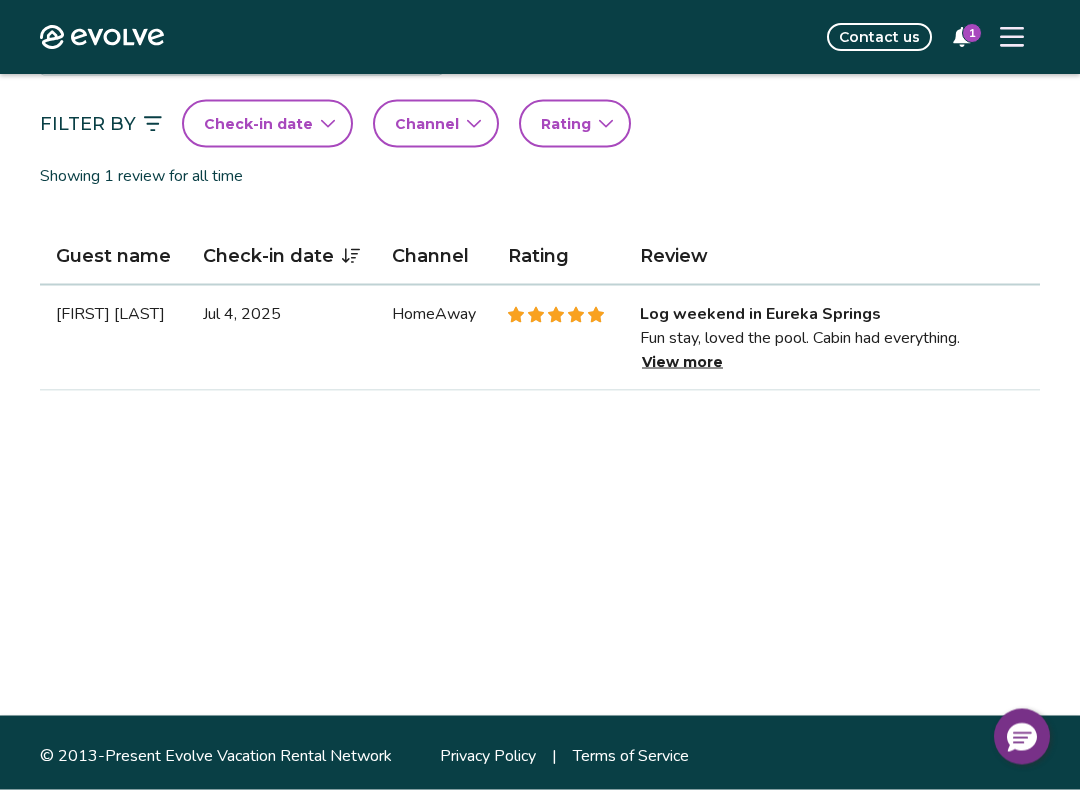 scroll, scrollTop: 466, scrollLeft: 0, axis: vertical 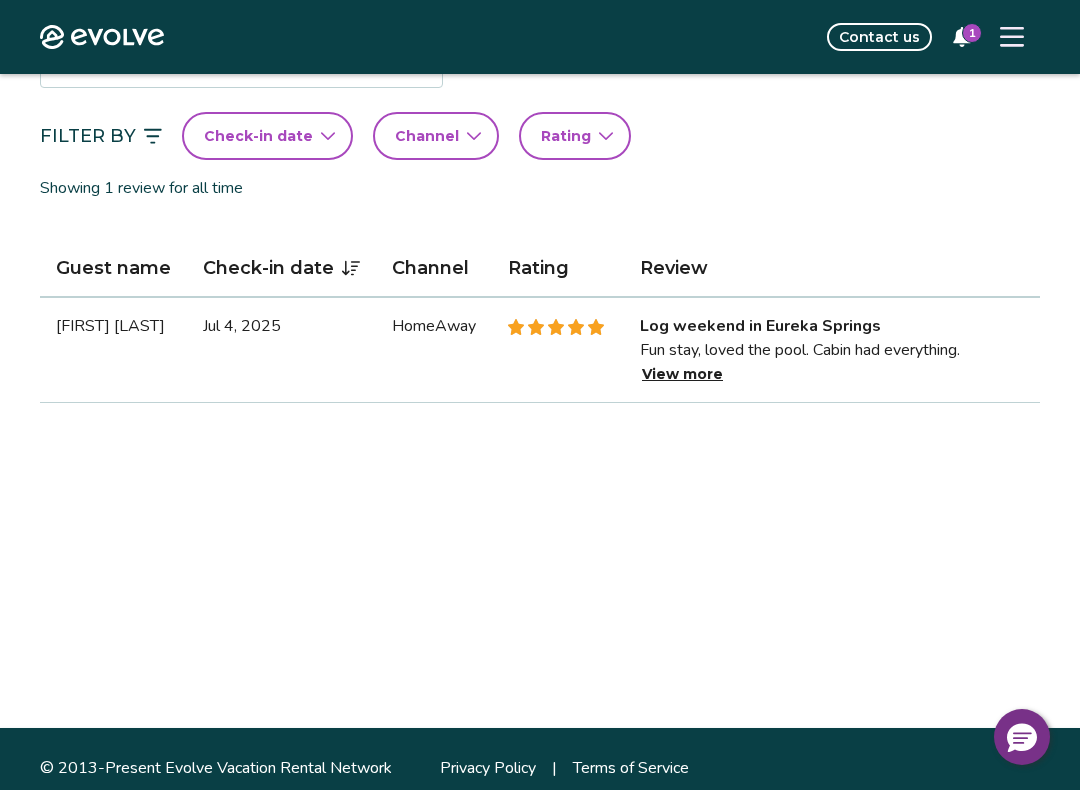 click on "View more" at bounding box center [682, 374] 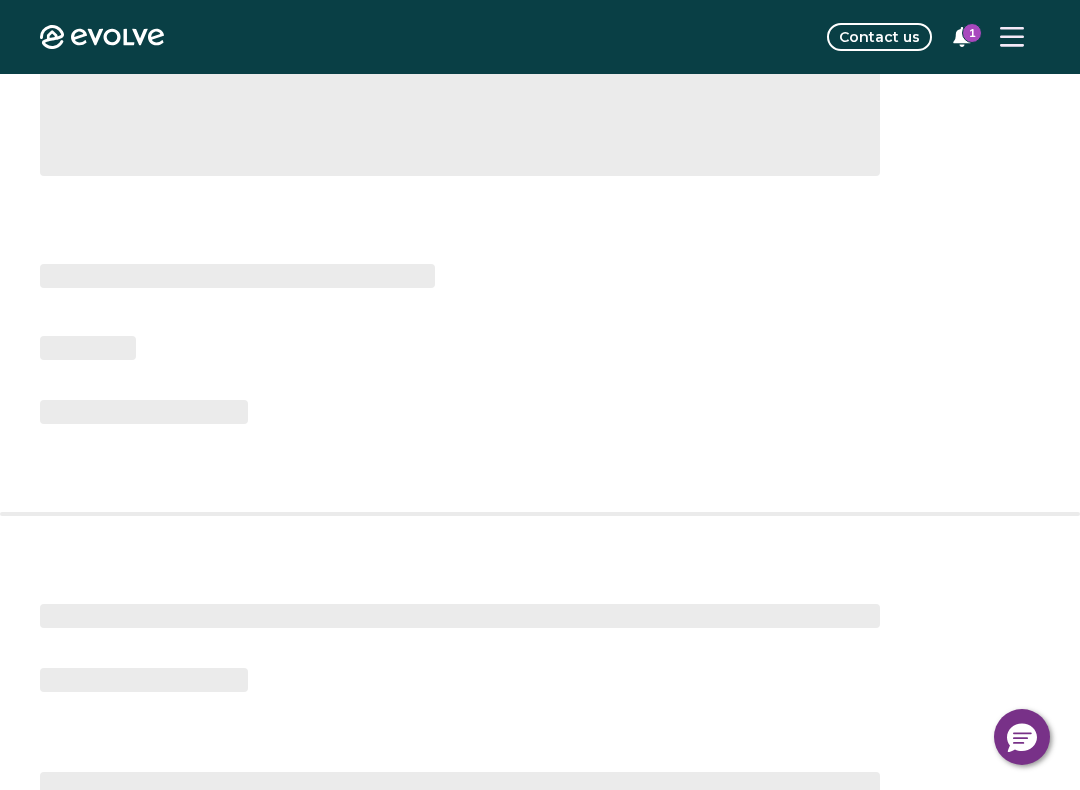 scroll, scrollTop: 0, scrollLeft: 0, axis: both 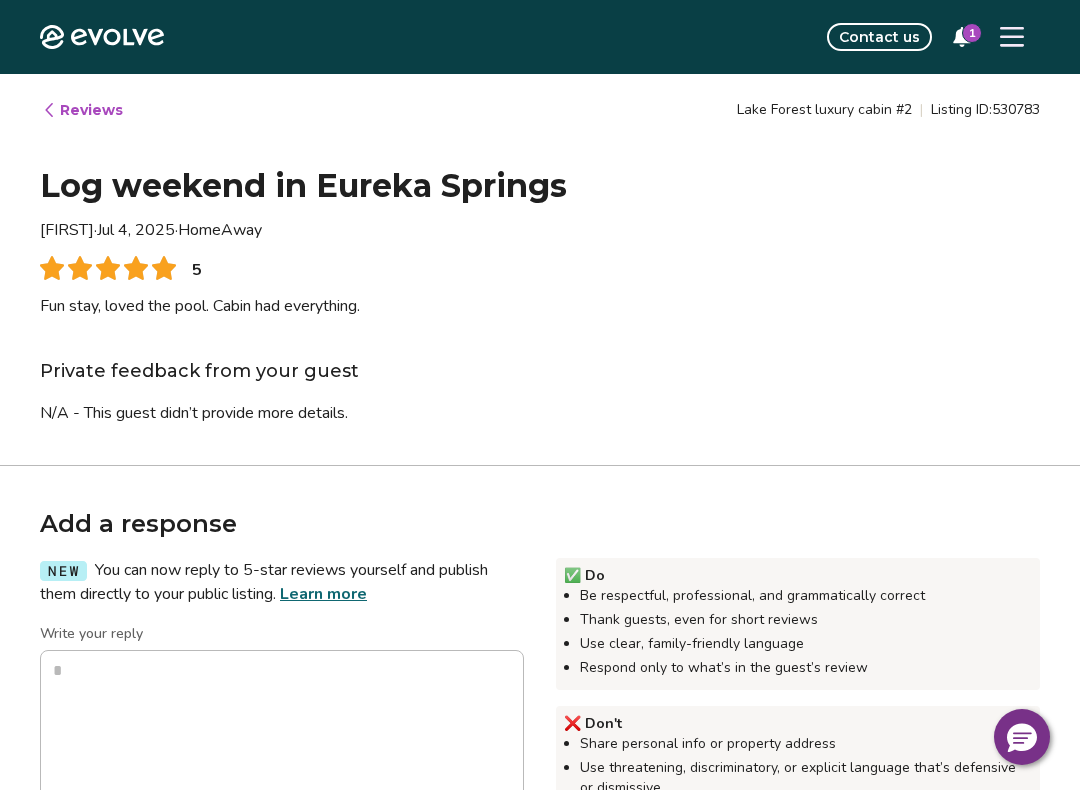 type on "*" 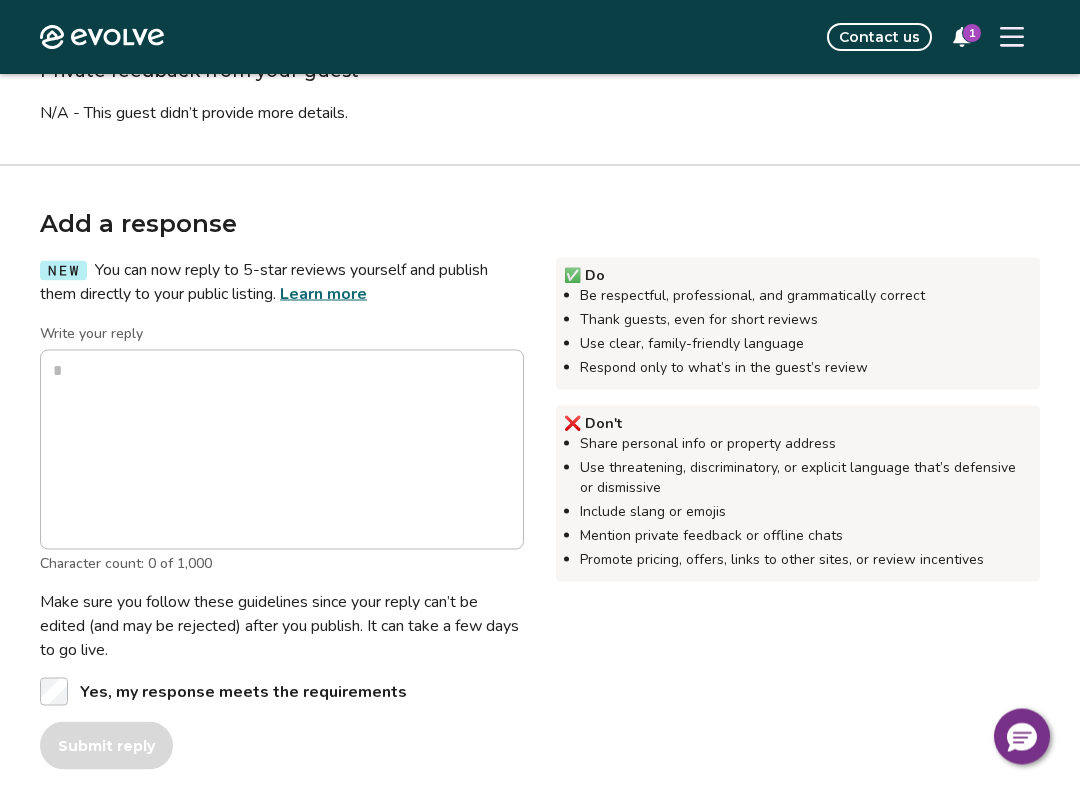 scroll, scrollTop: 303, scrollLeft: 0, axis: vertical 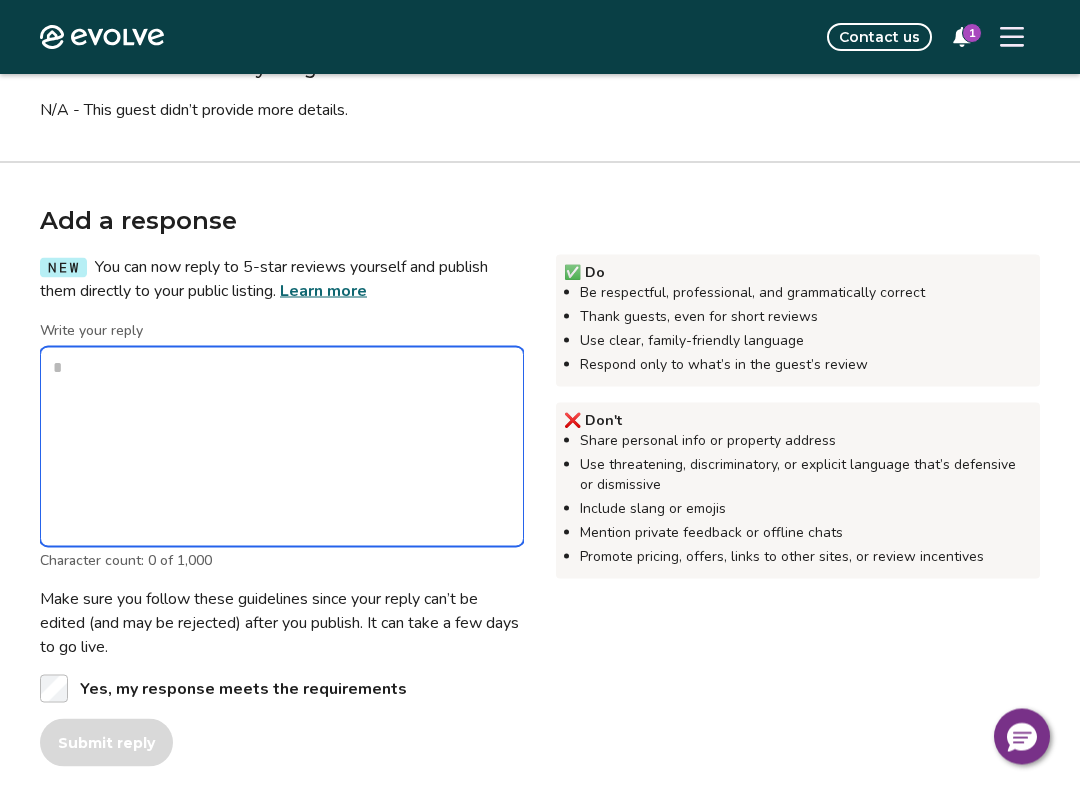 click on "Write your reply" at bounding box center [282, 447] 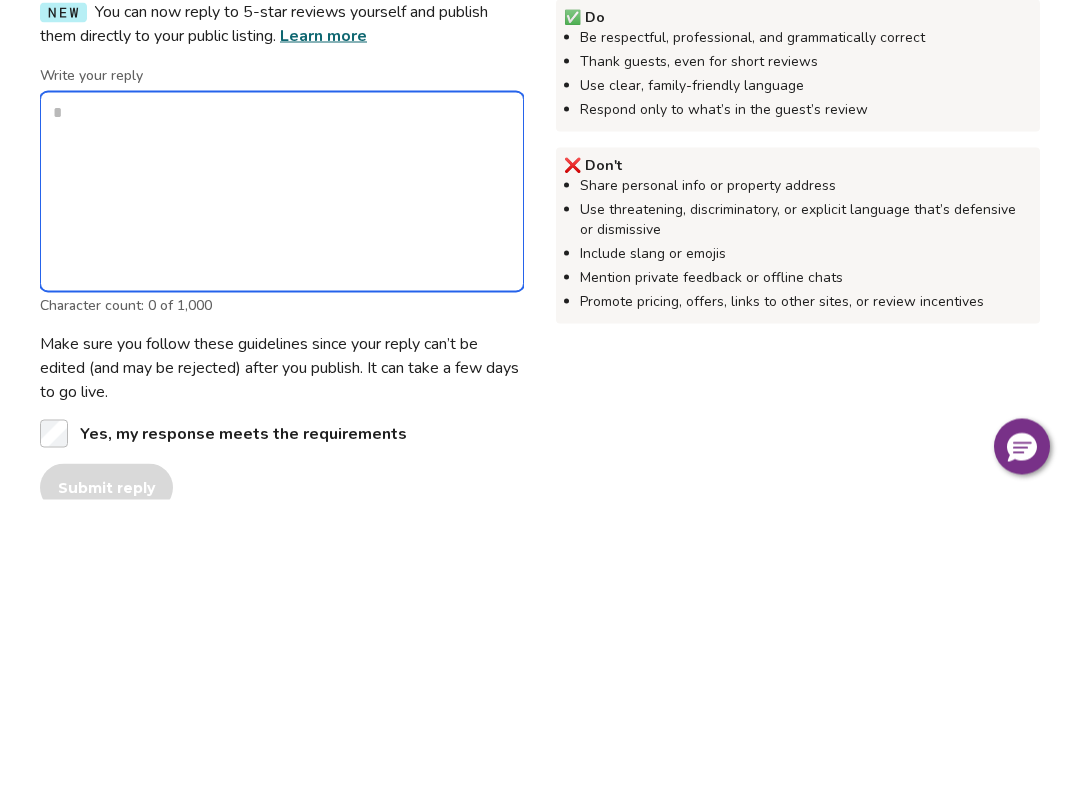 scroll, scrollTop: 0, scrollLeft: 0, axis: both 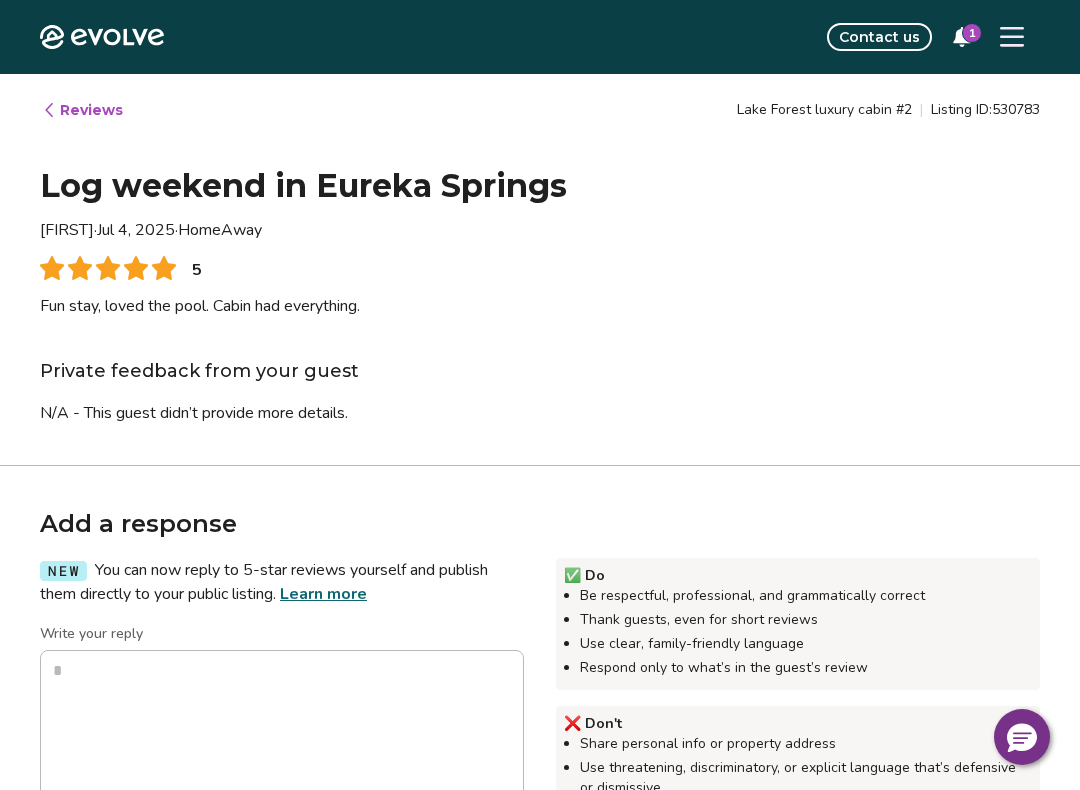 click on "Reviews" at bounding box center [82, 110] 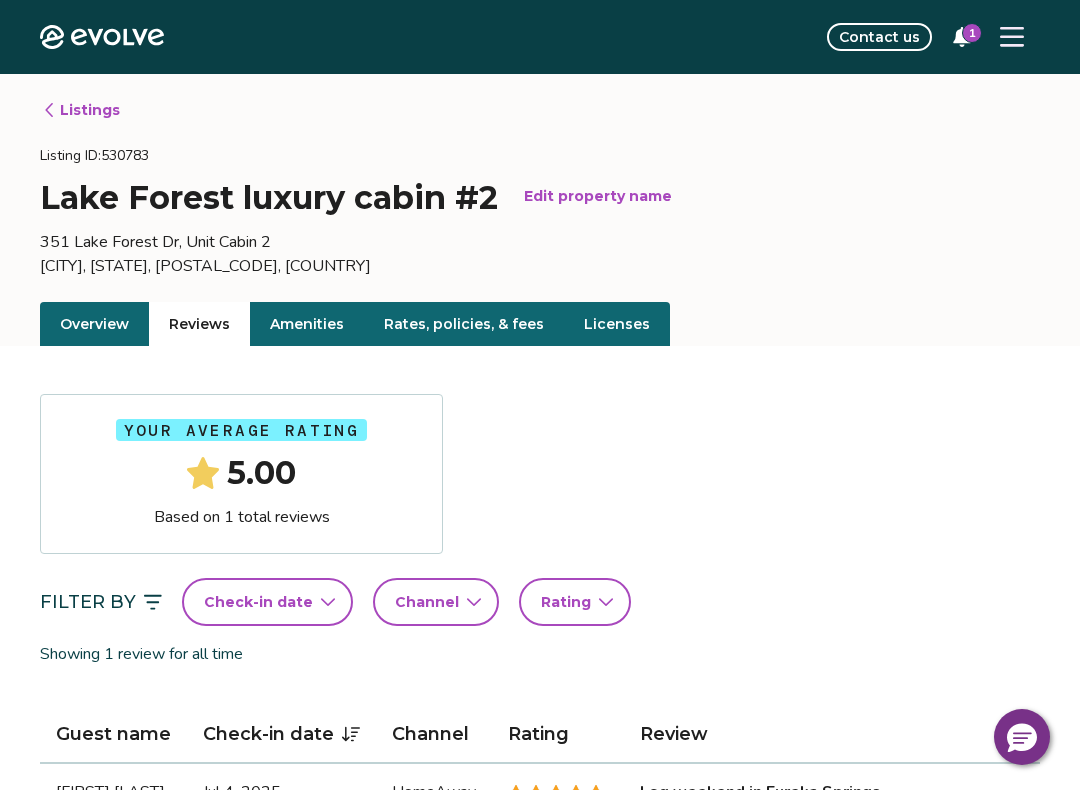 click on "Listings" at bounding box center [81, 110] 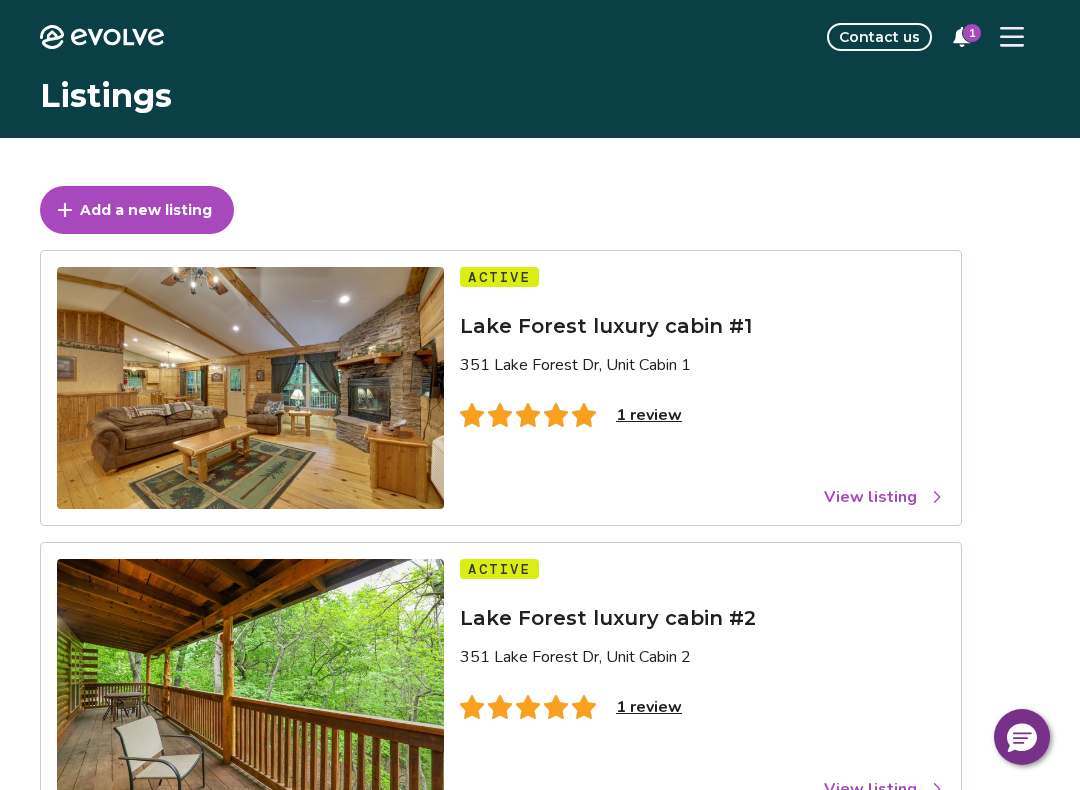 click 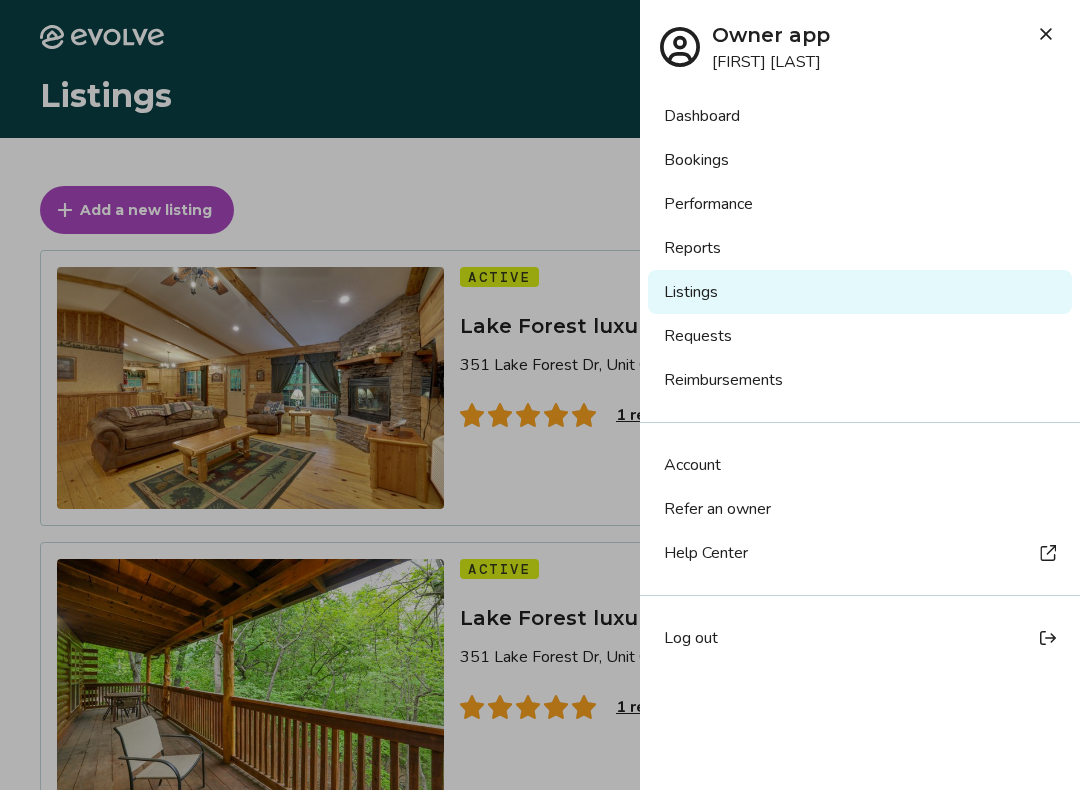 click on "Owner app Pamela   Herber Dashboard Bookings Performance Reports Listings Requests Reimbursements Account Refer an owner Help Center Log out" at bounding box center (860, 395) 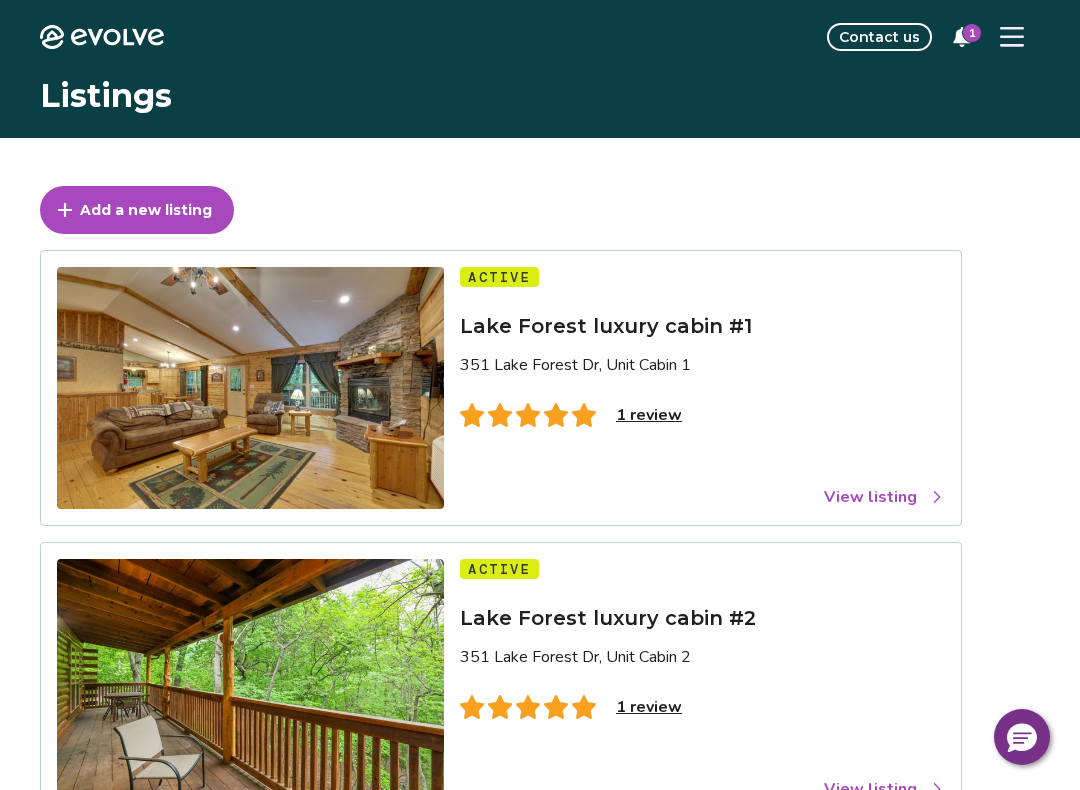 click 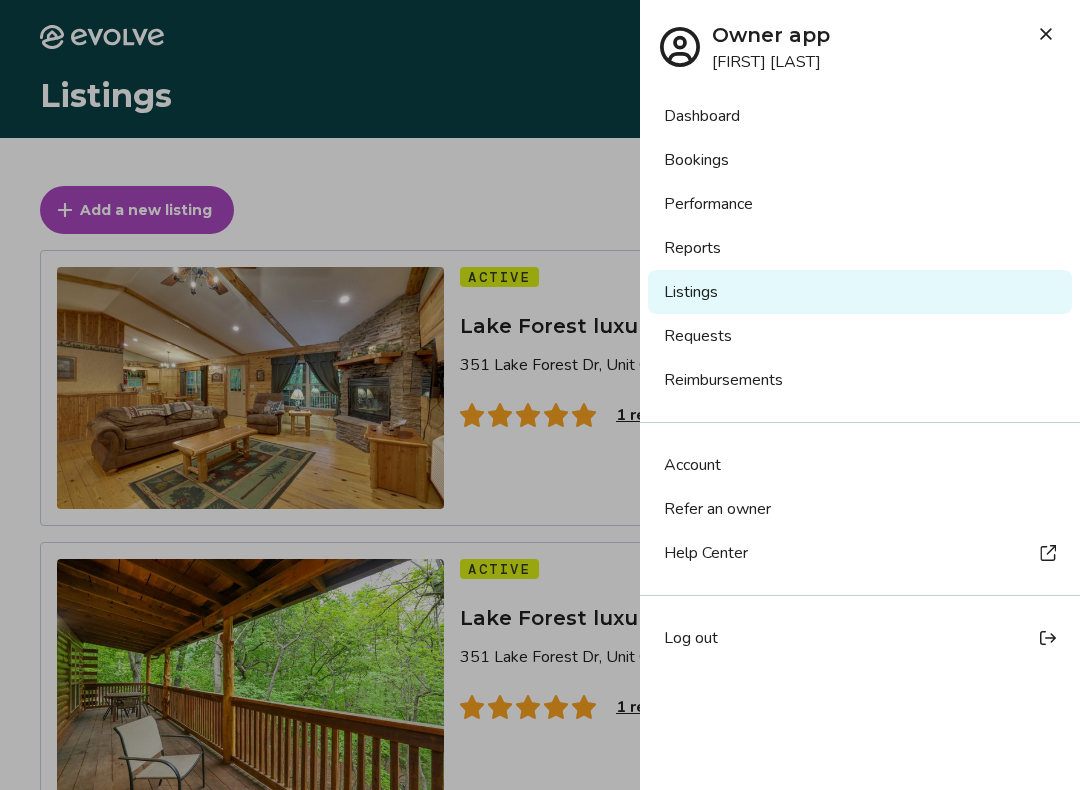 click on "Bookings" at bounding box center [860, 160] 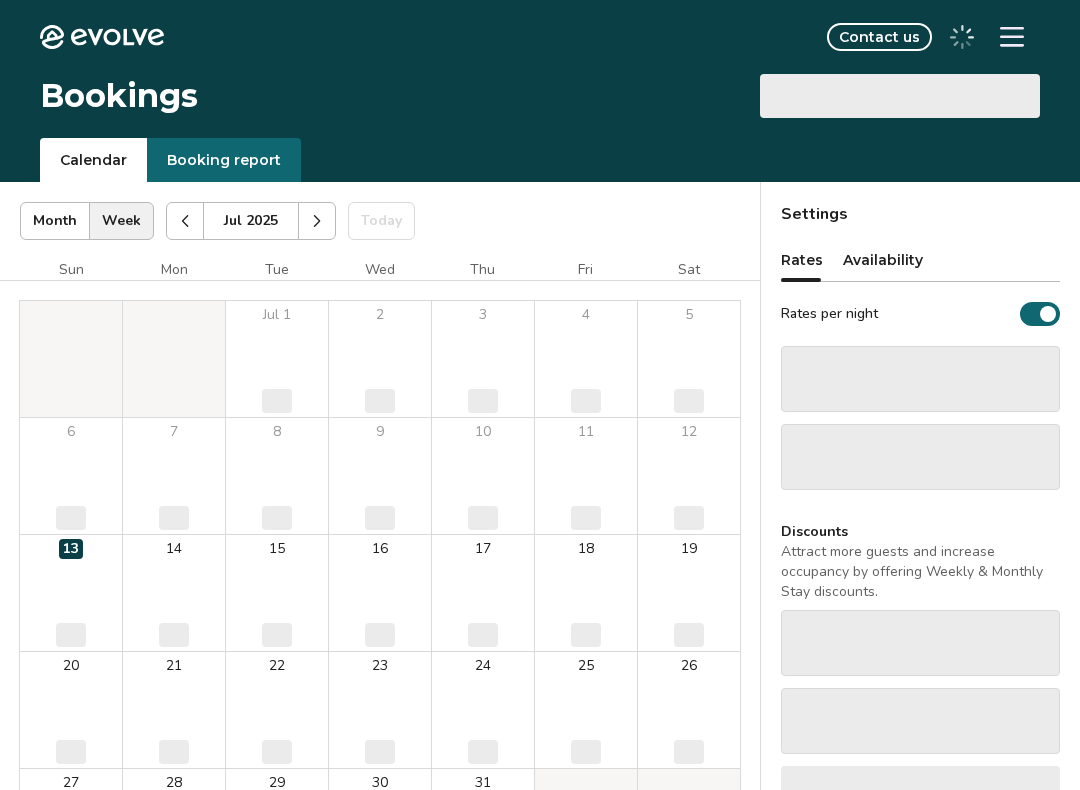 scroll, scrollTop: 0, scrollLeft: 0, axis: both 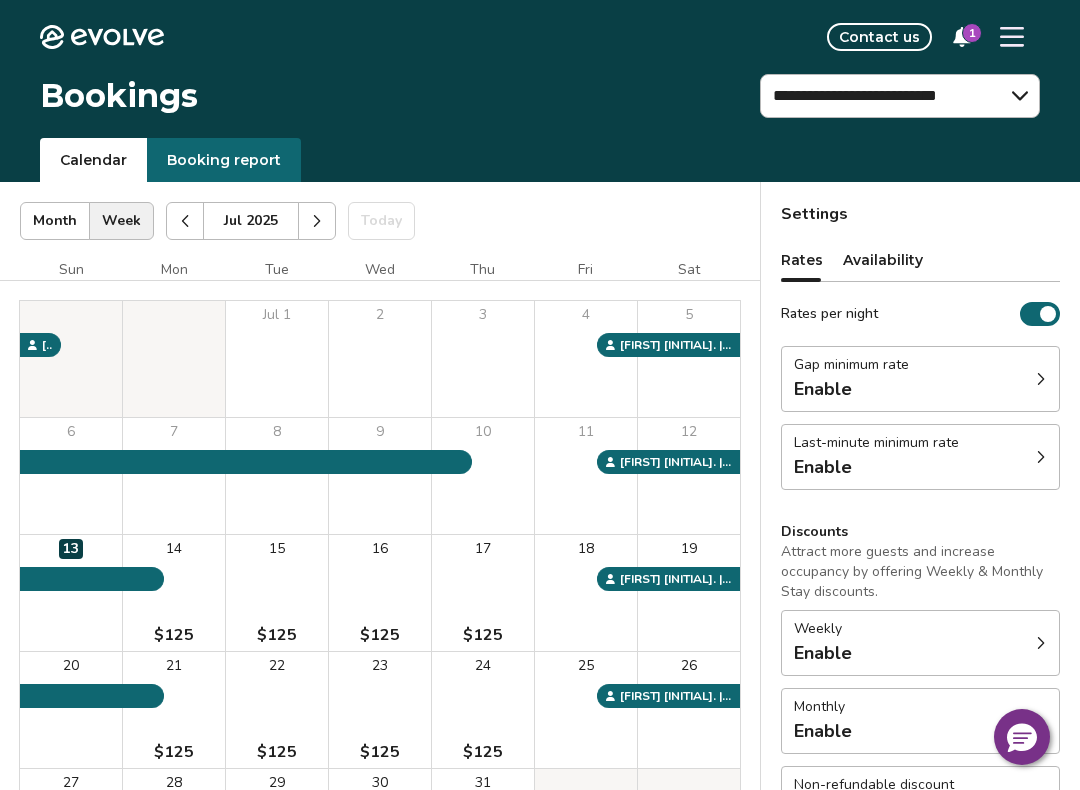 click on "Booking report" at bounding box center [224, 160] 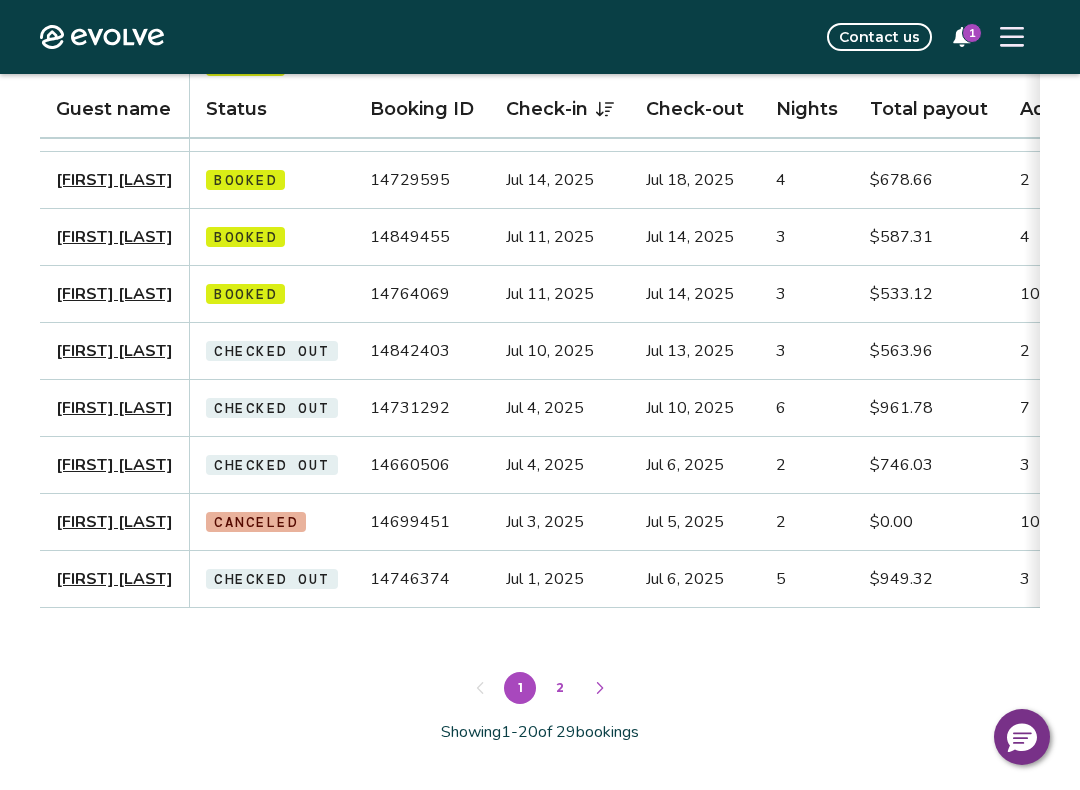 scroll, scrollTop: 864, scrollLeft: 0, axis: vertical 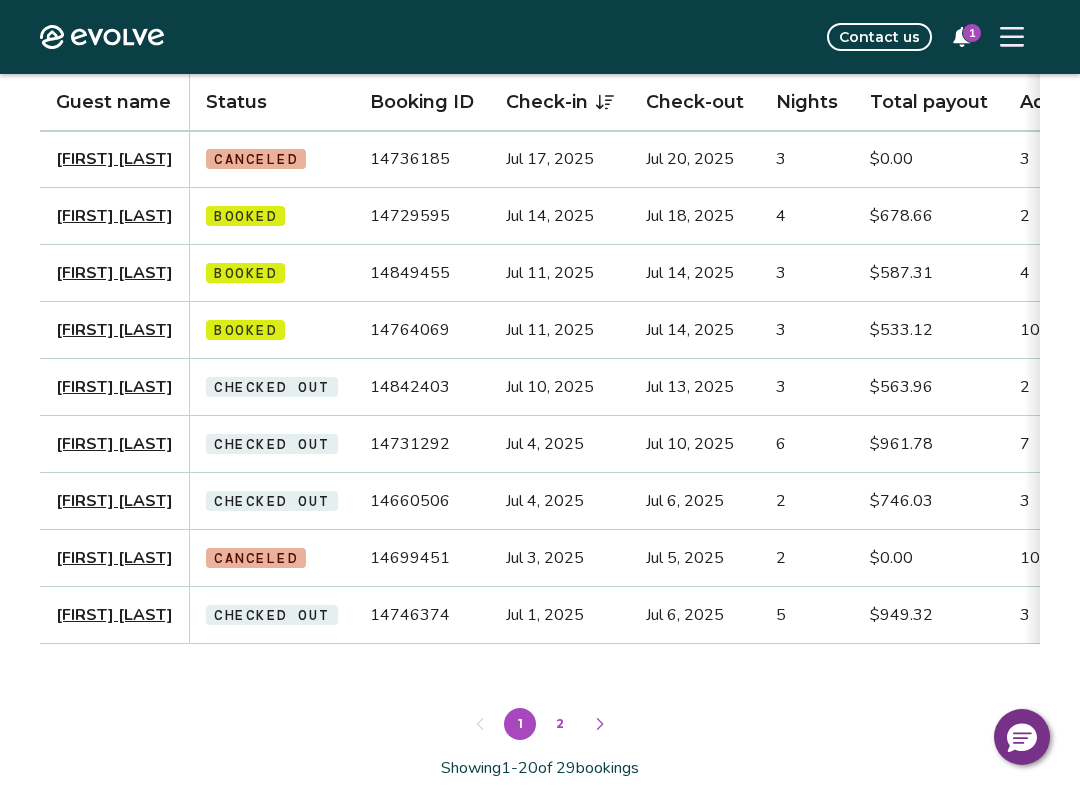 click 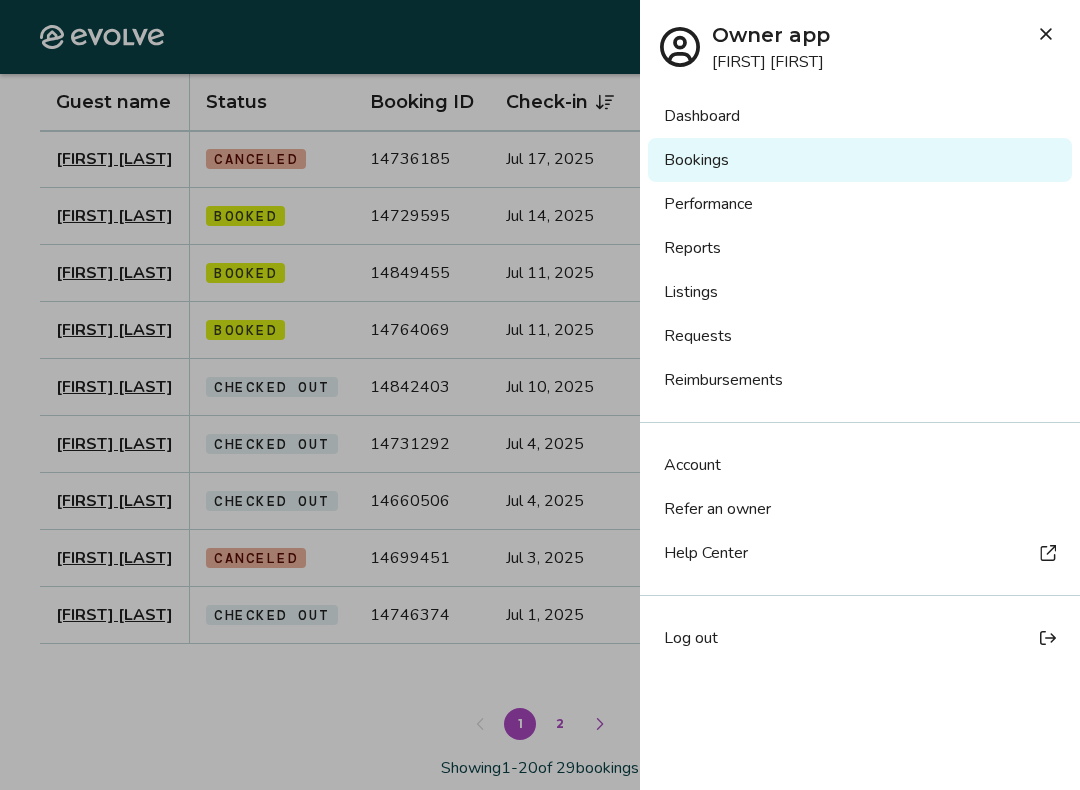 click on "Listings" at bounding box center (860, 292) 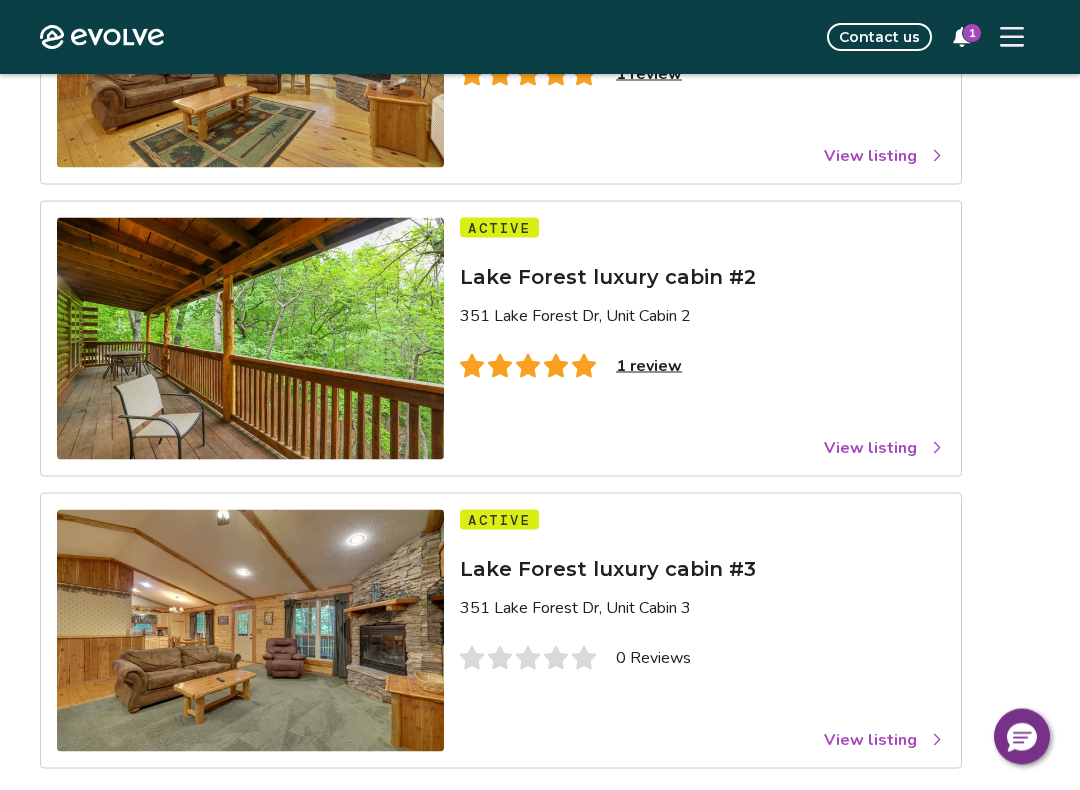 scroll, scrollTop: 372, scrollLeft: 0, axis: vertical 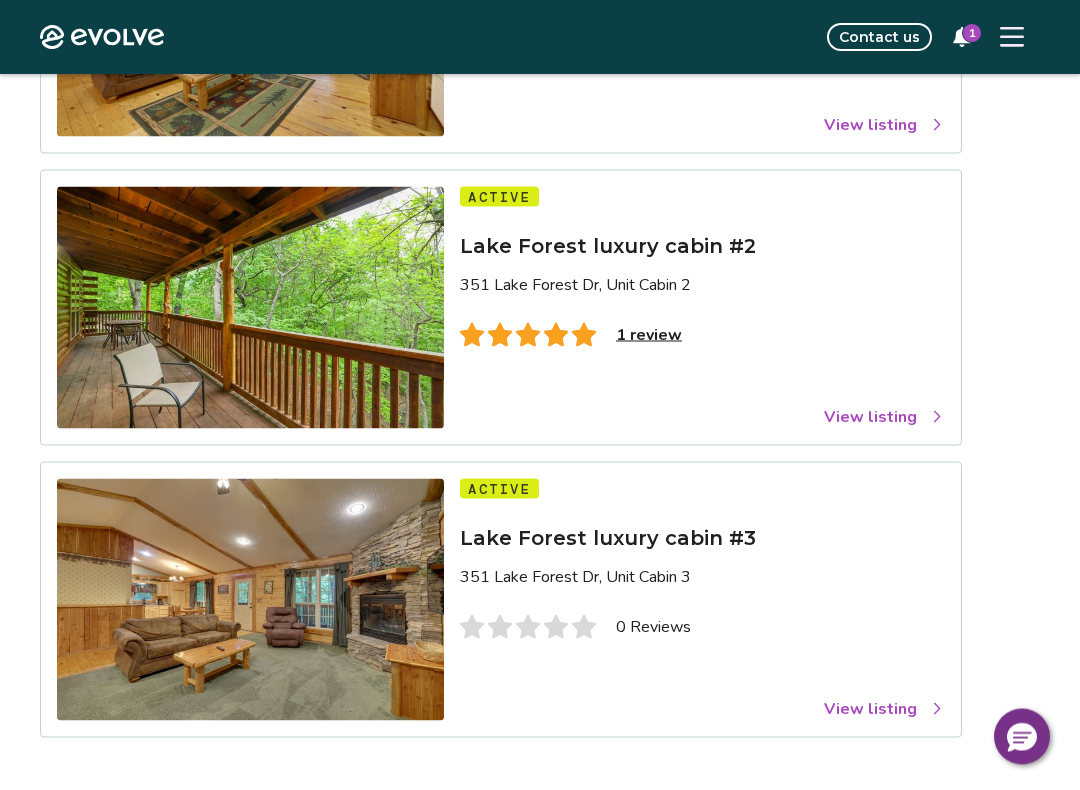 click on "View listing" at bounding box center (884, 417) 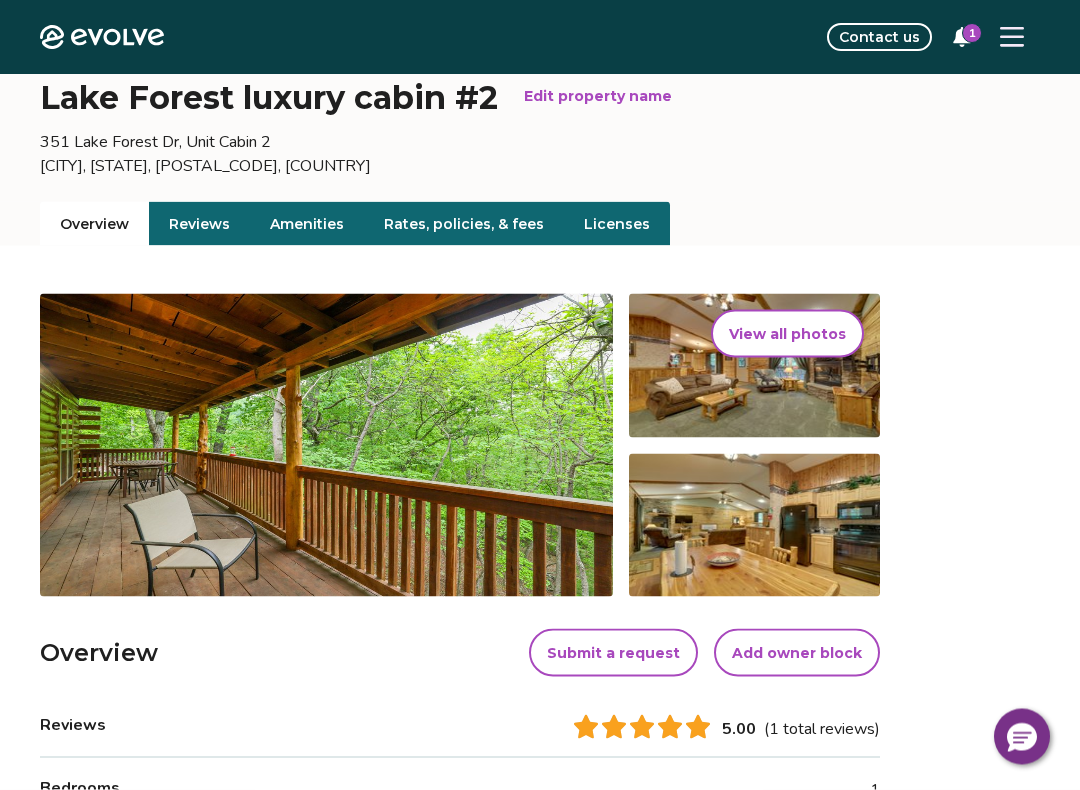 scroll, scrollTop: 0, scrollLeft: 0, axis: both 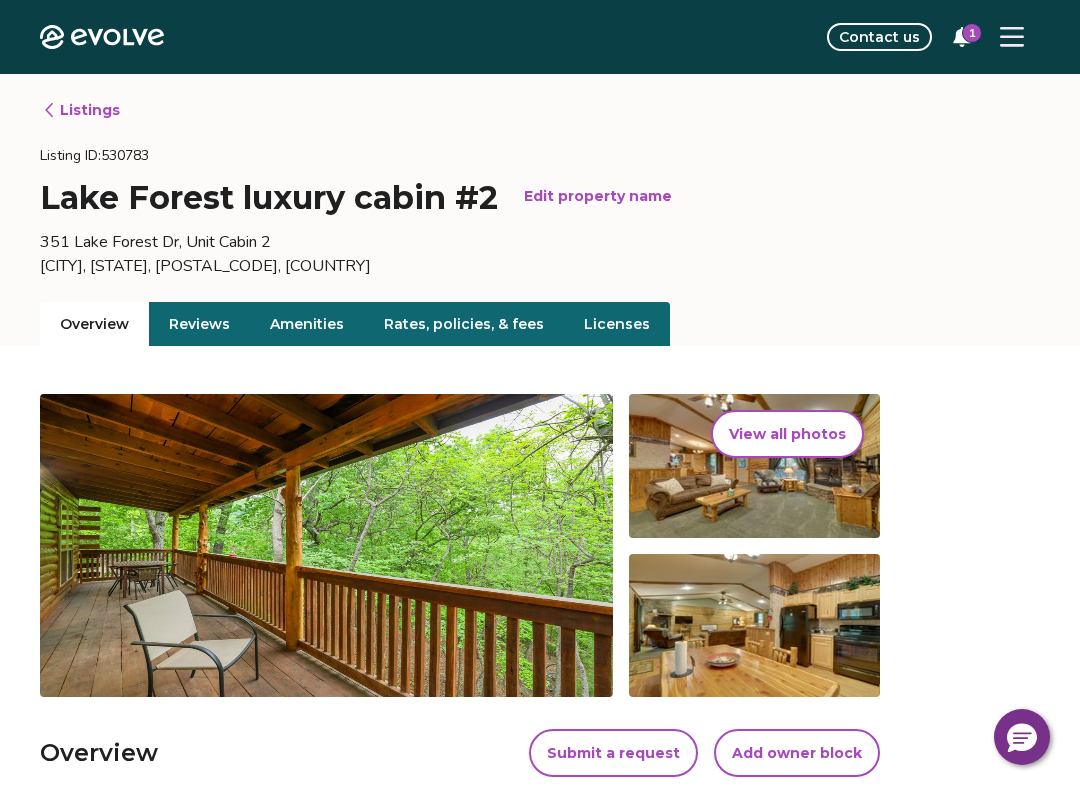 click on "Listings" at bounding box center (81, 110) 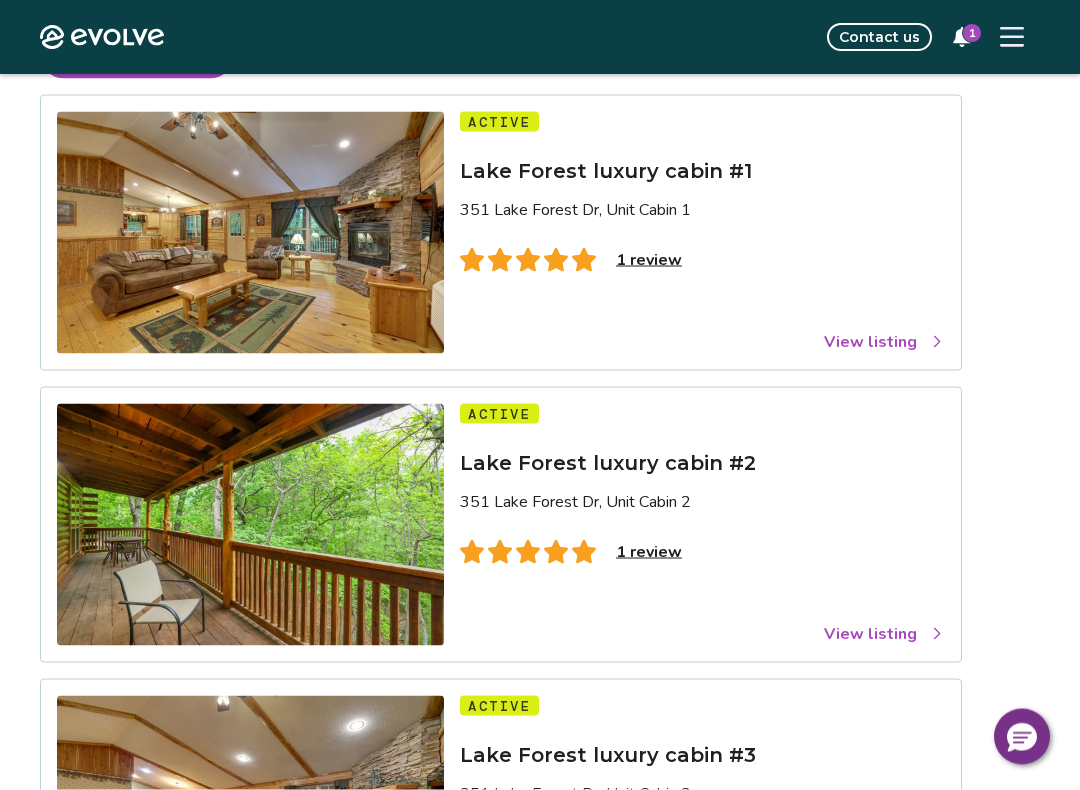 scroll, scrollTop: 156, scrollLeft: 0, axis: vertical 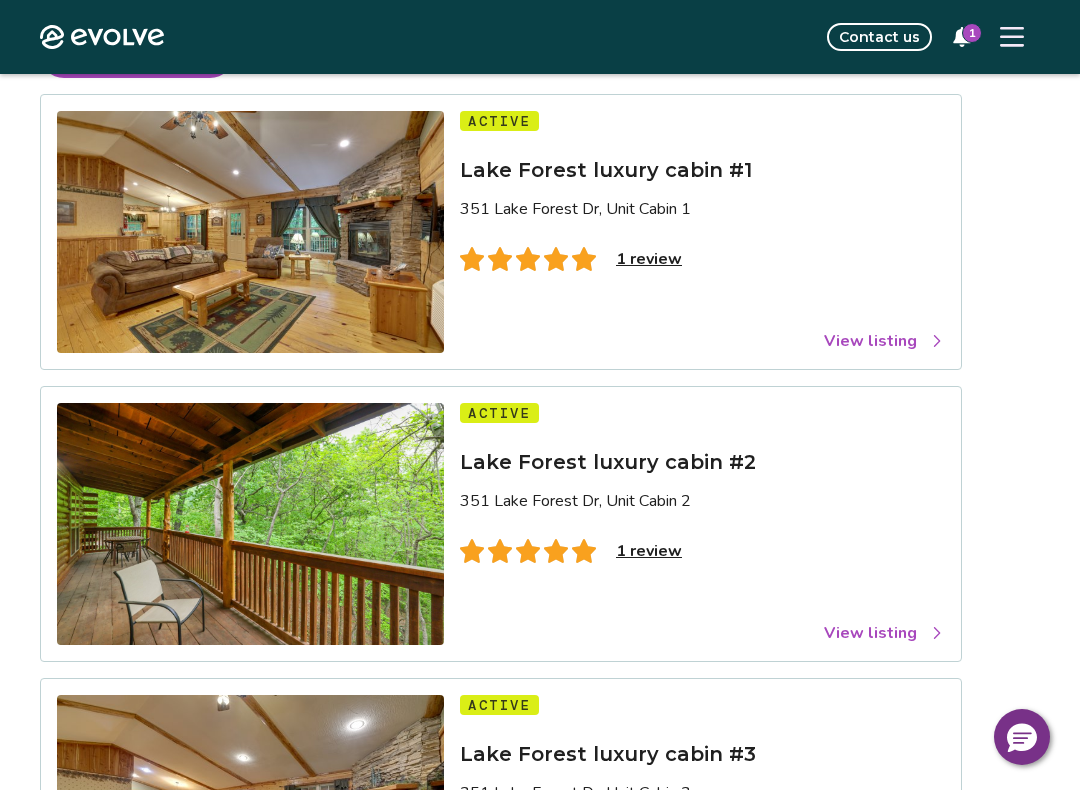click on "1 review" at bounding box center [649, 551] 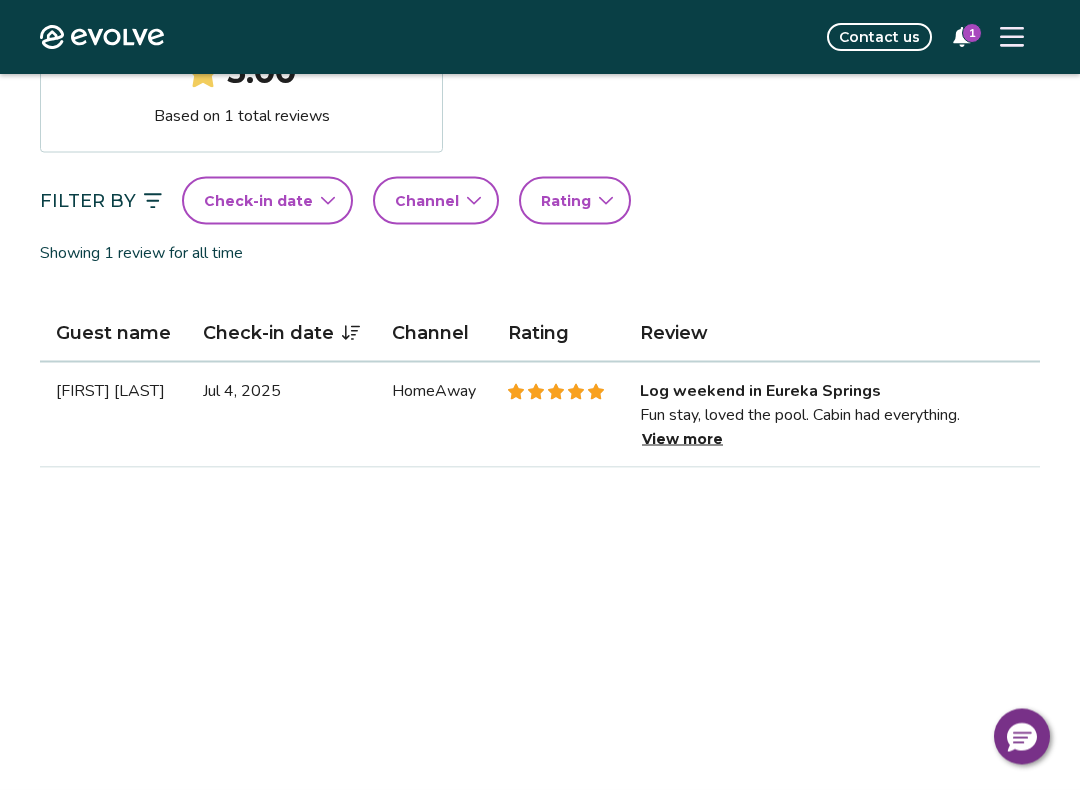 scroll, scrollTop: 403, scrollLeft: 0, axis: vertical 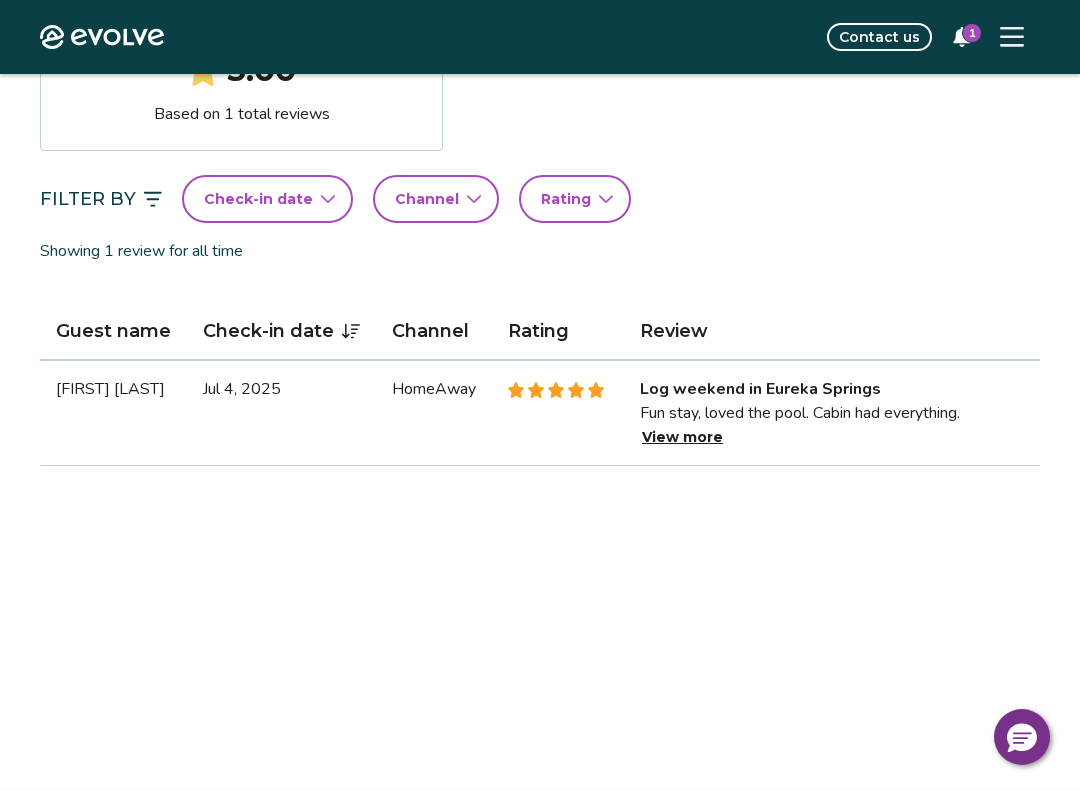 click on "View more" at bounding box center (682, 437) 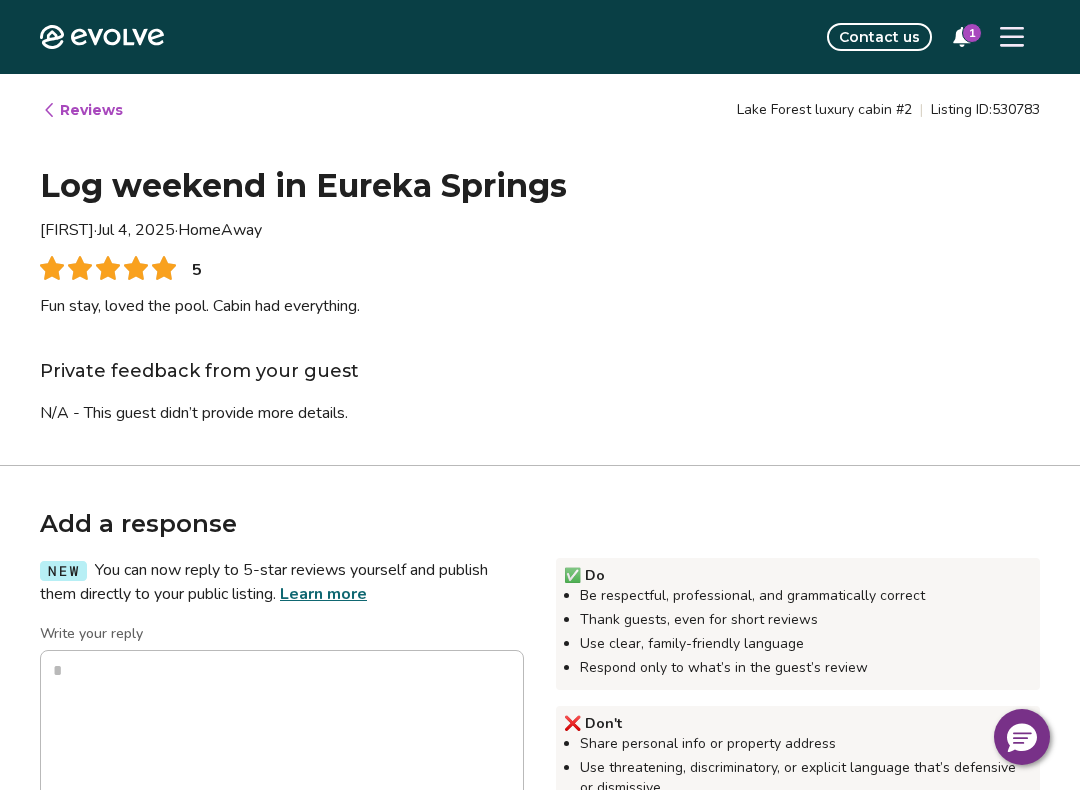 type on "*" 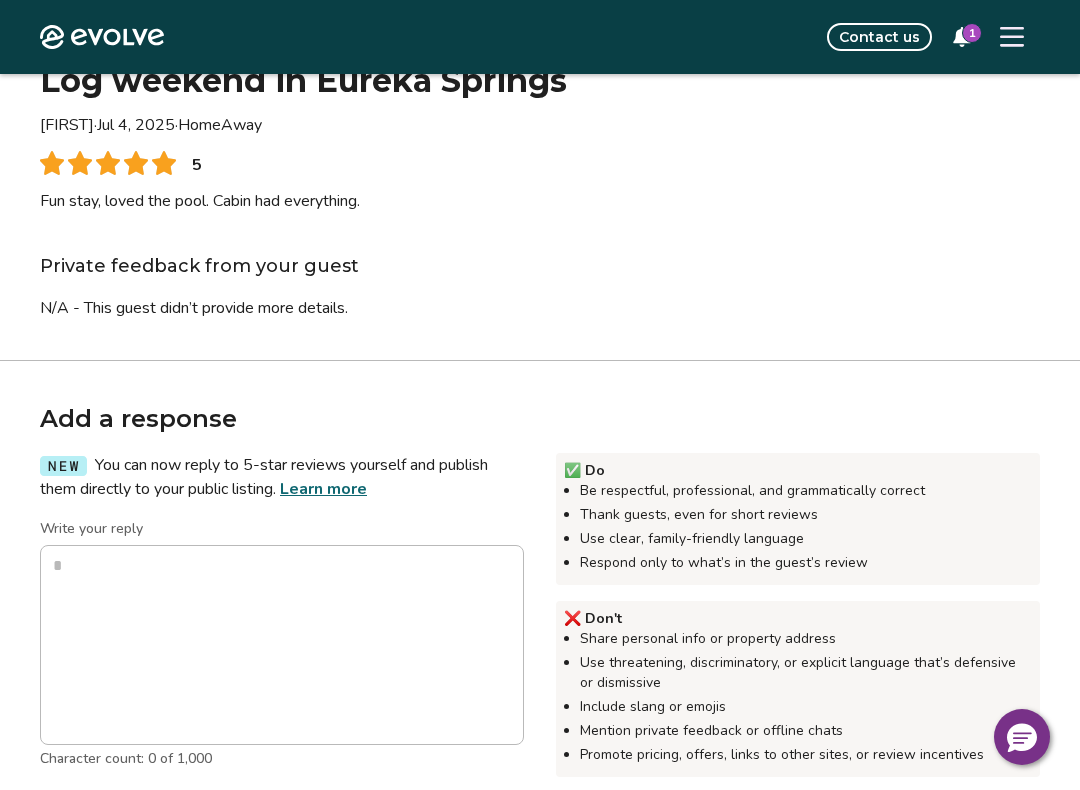 scroll, scrollTop: 0, scrollLeft: 0, axis: both 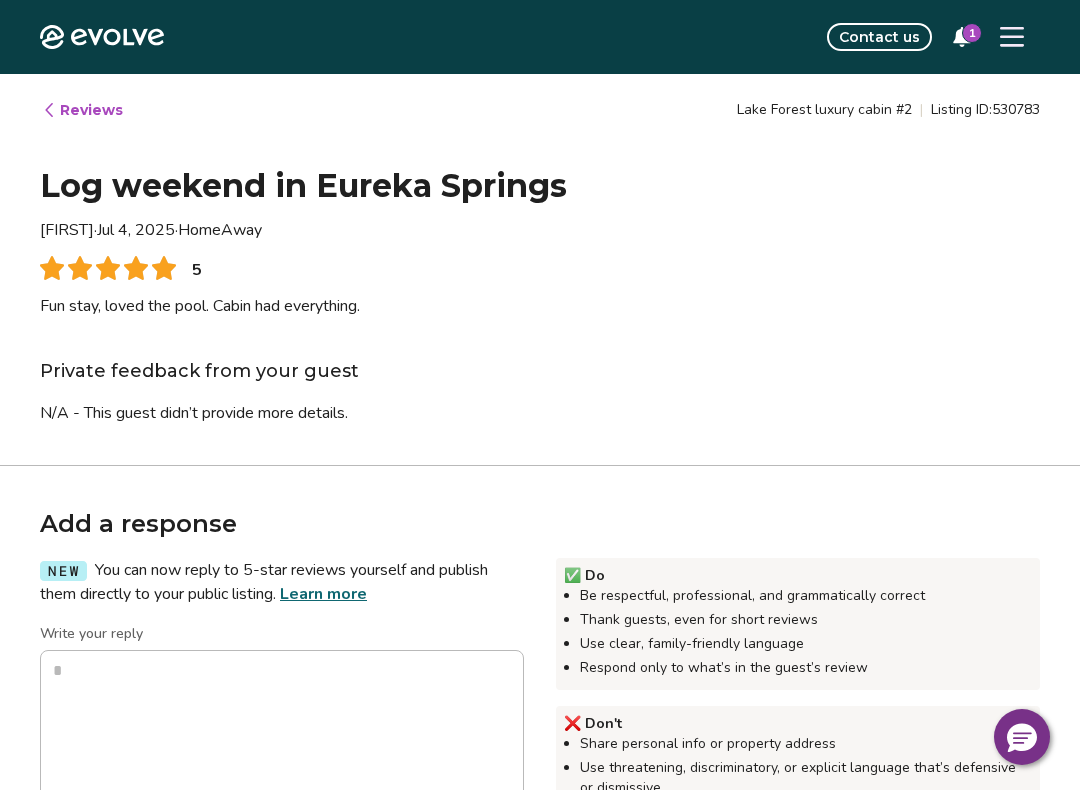 click 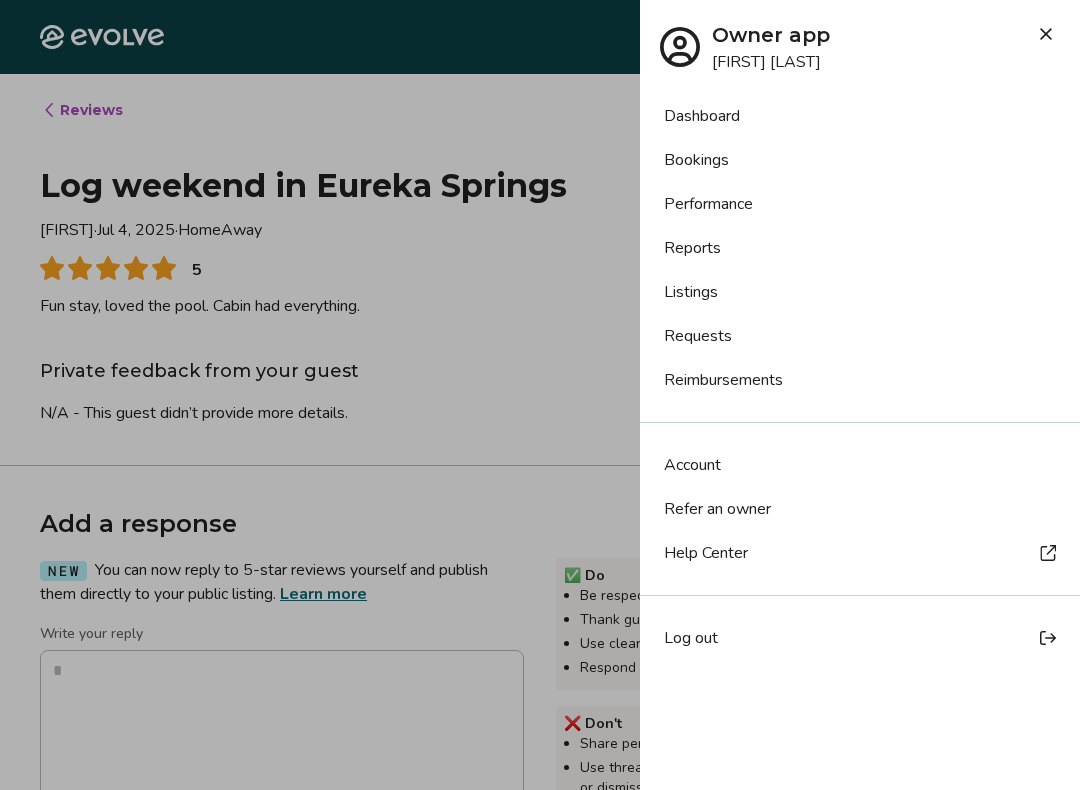 click 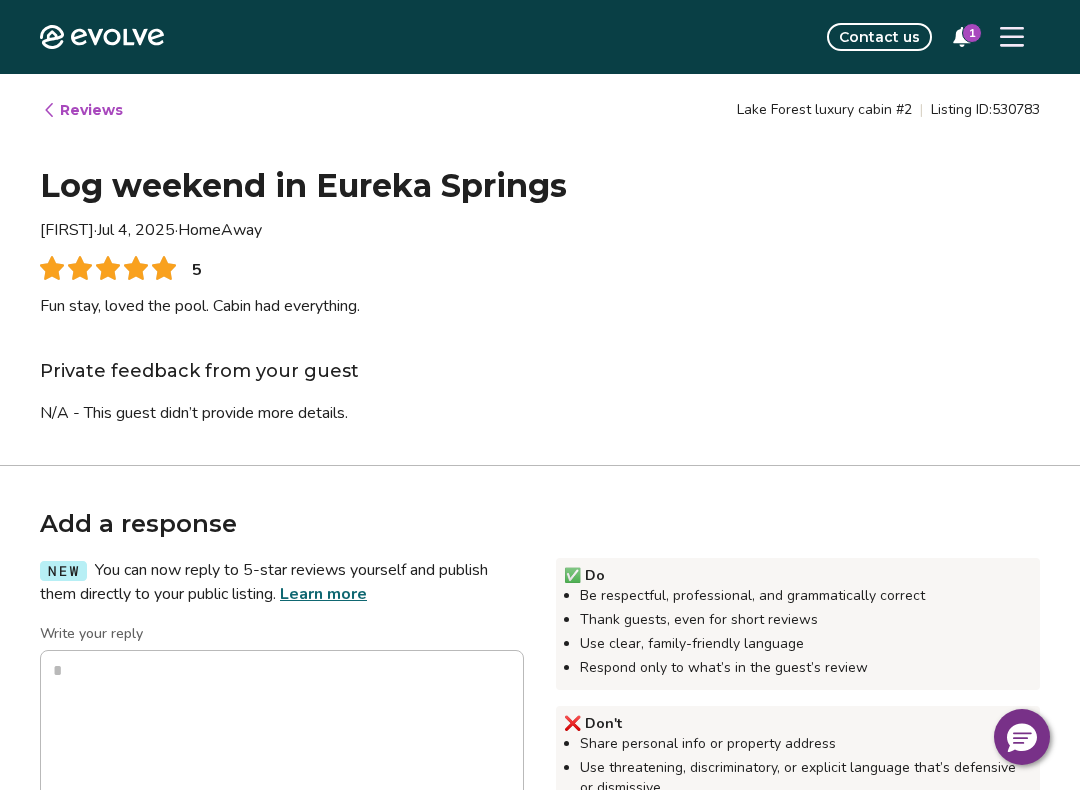 click on "Reviews" at bounding box center [82, 110] 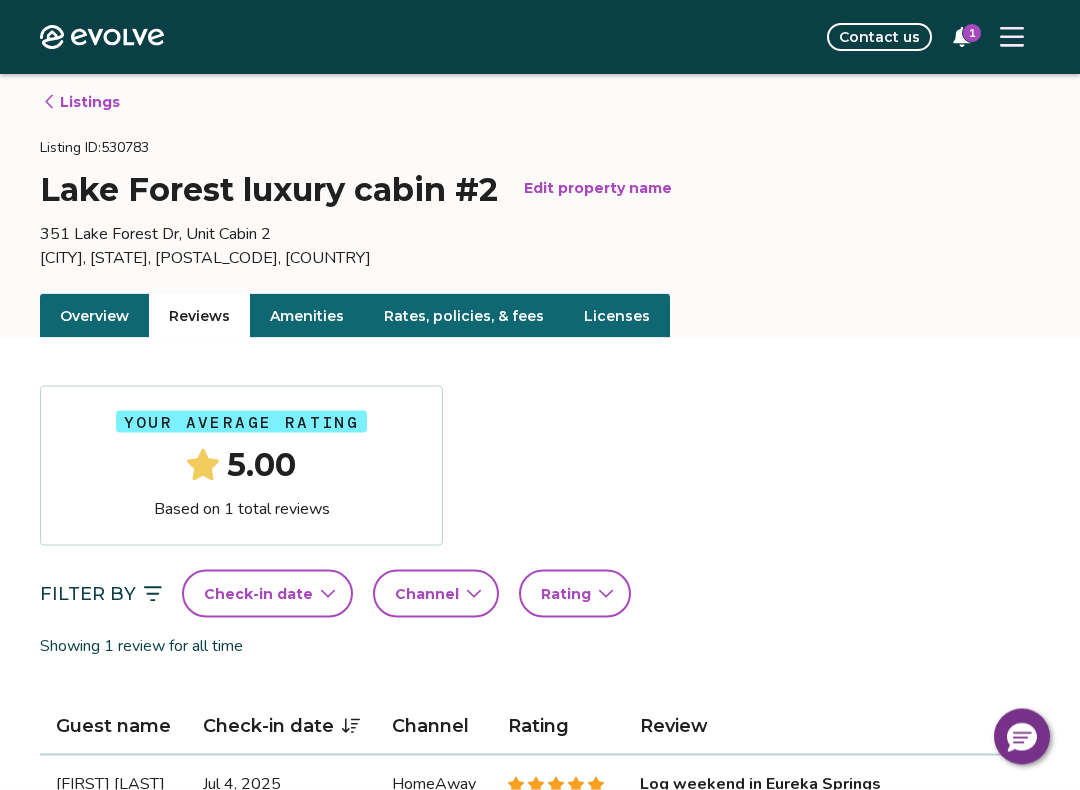 scroll, scrollTop: 0, scrollLeft: 0, axis: both 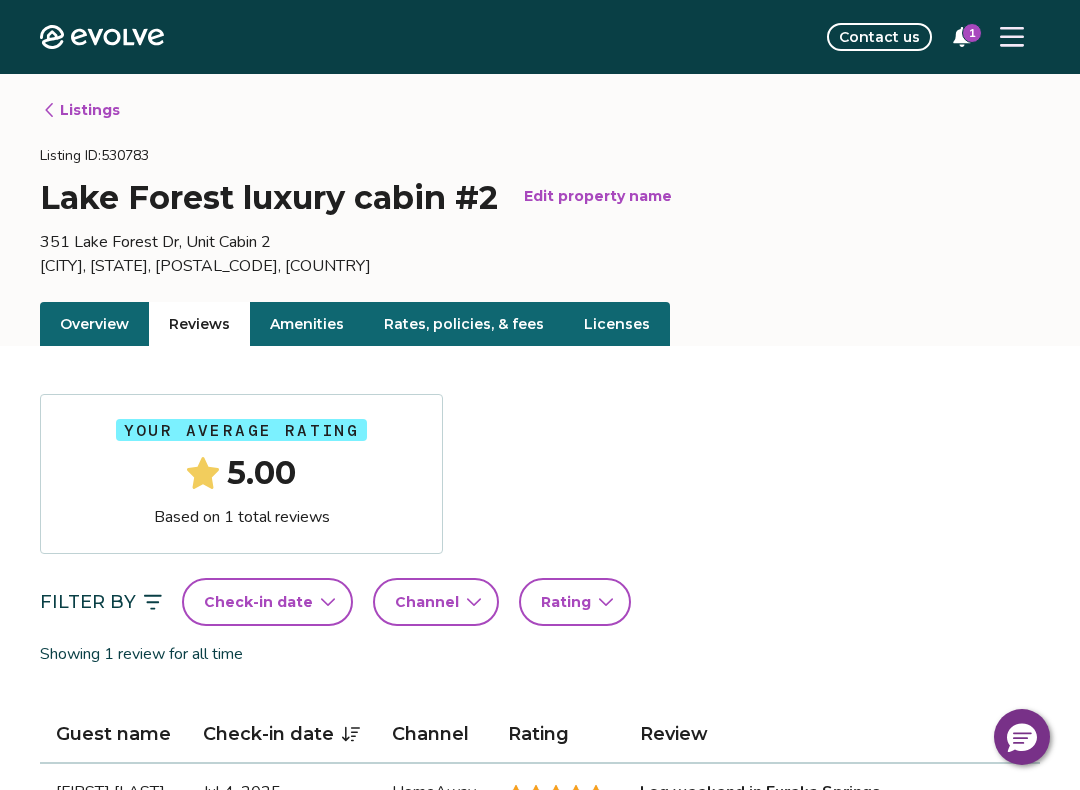 click on "Listings" at bounding box center [81, 110] 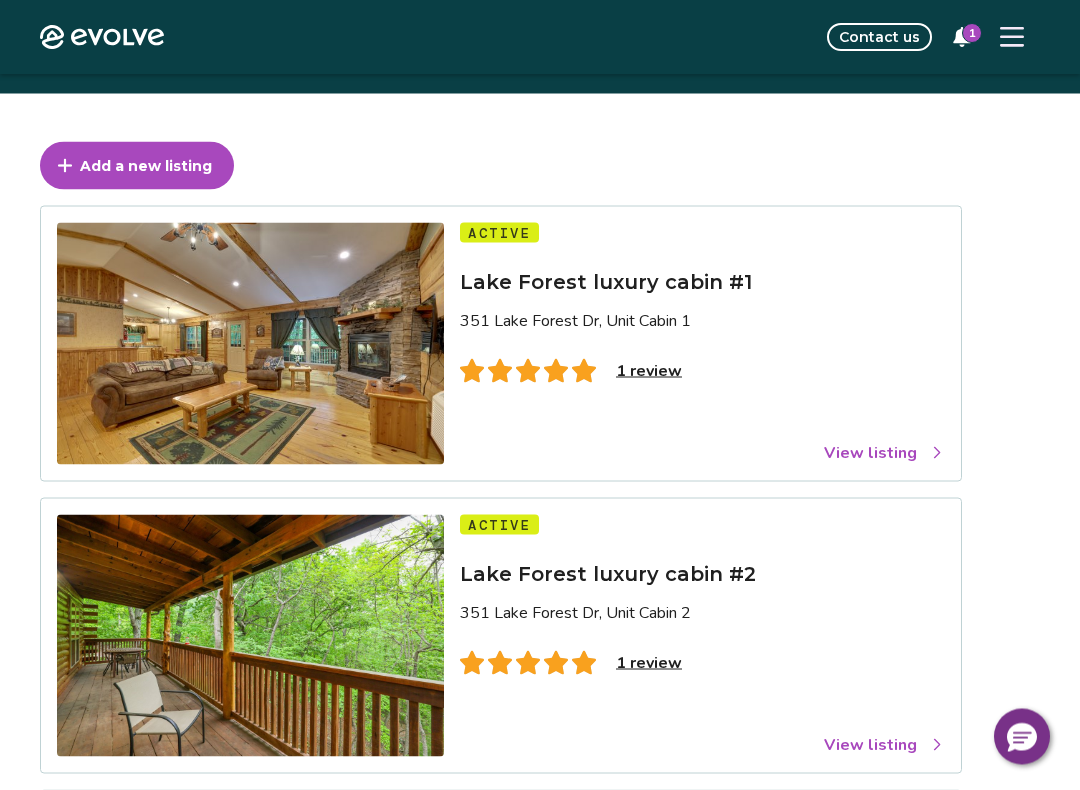scroll, scrollTop: 0, scrollLeft: 0, axis: both 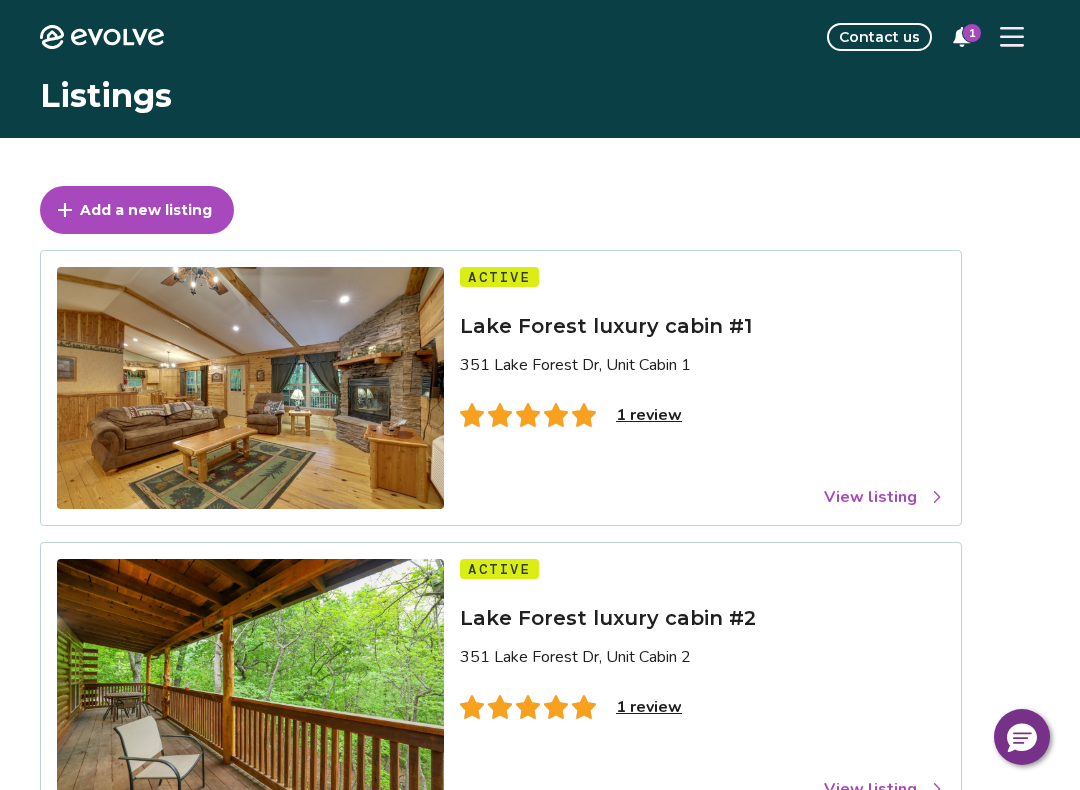 click 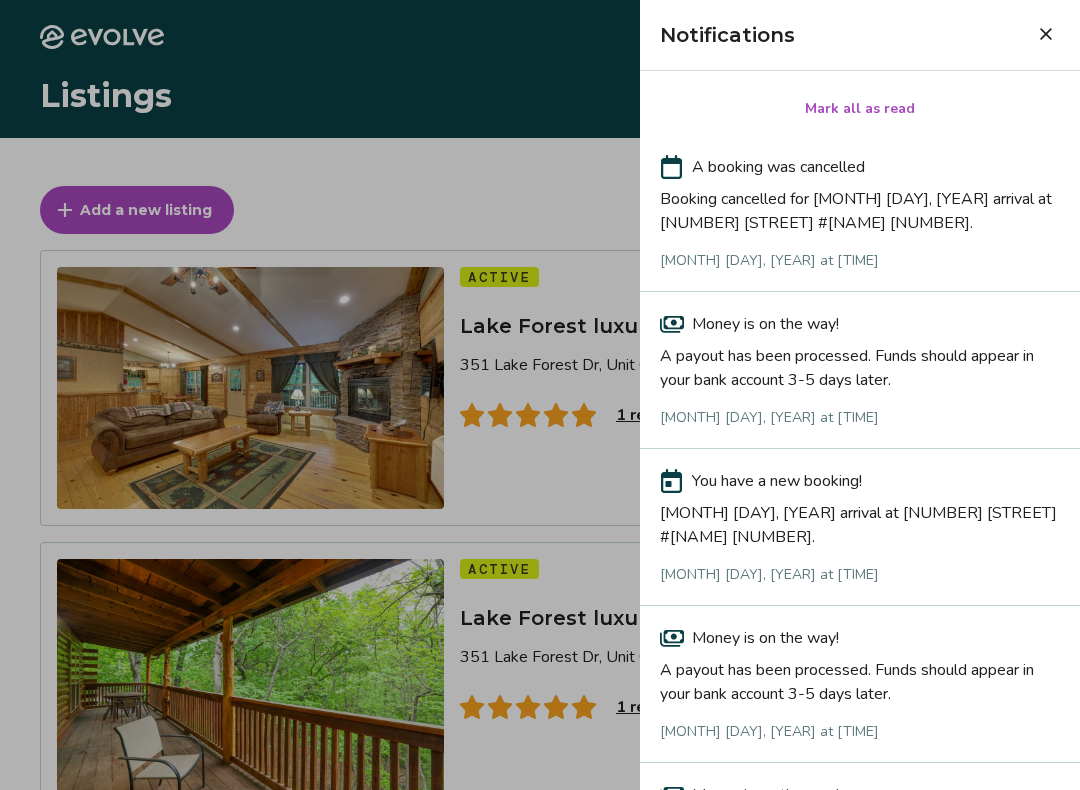 click 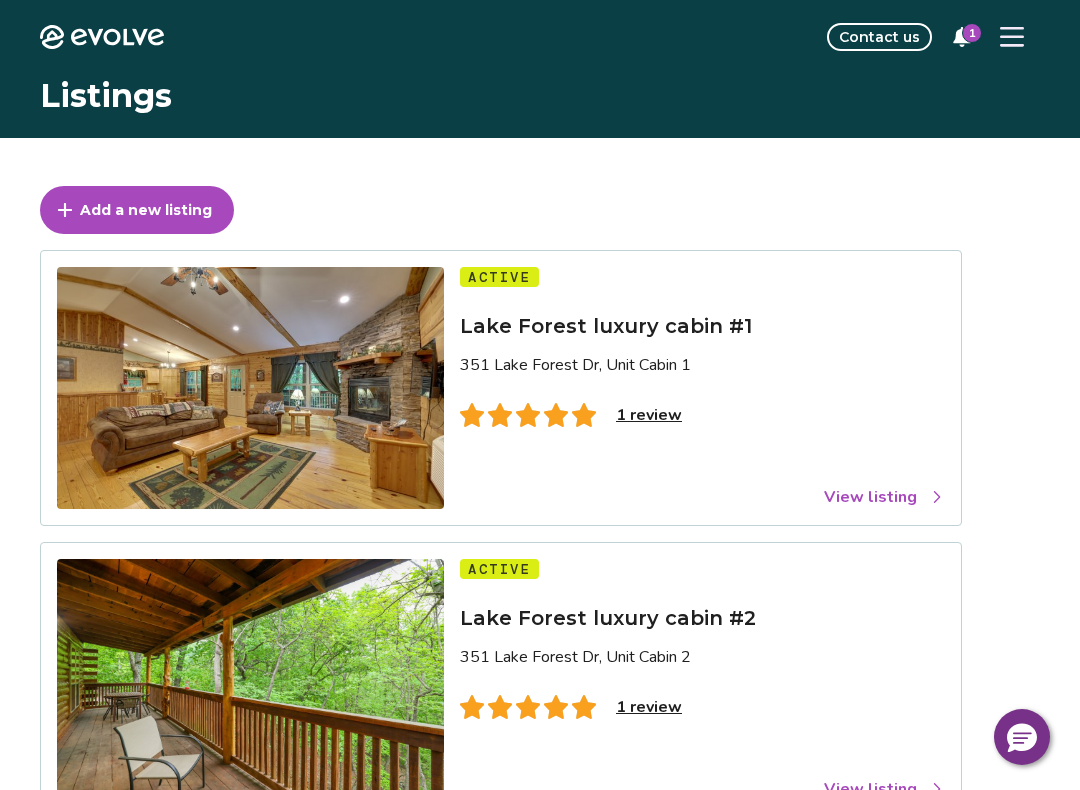 click 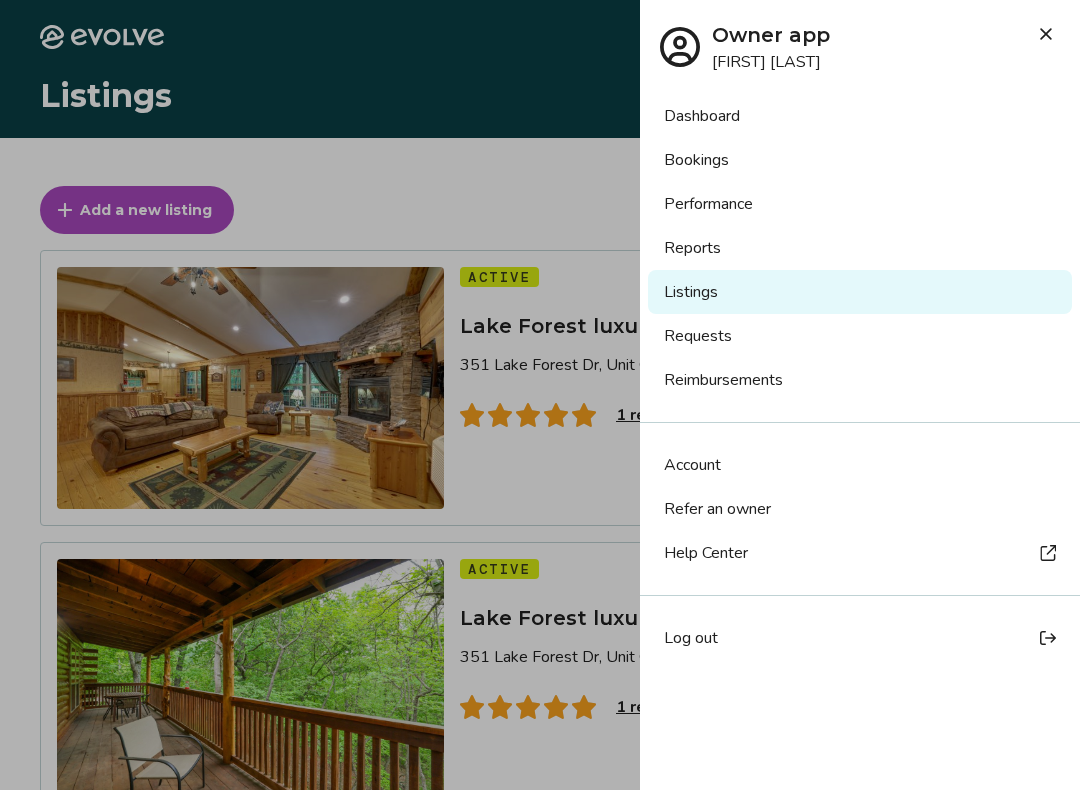 click on "Bookings" at bounding box center (860, 160) 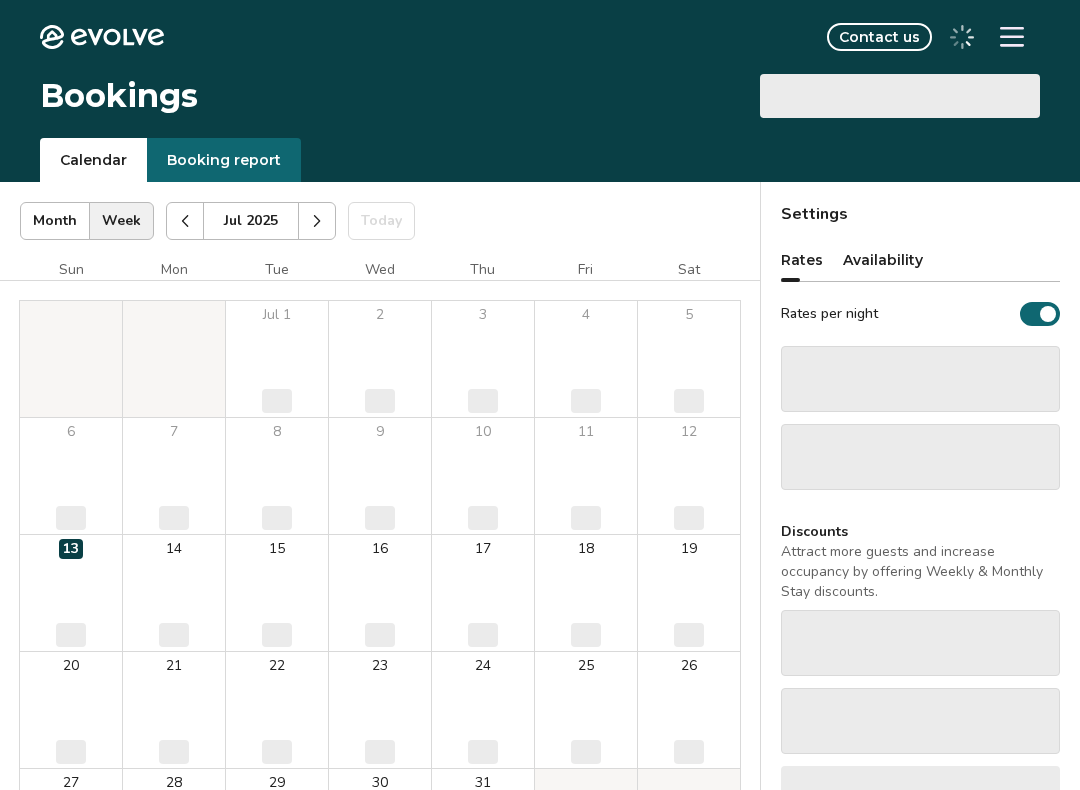 scroll, scrollTop: 0, scrollLeft: 0, axis: both 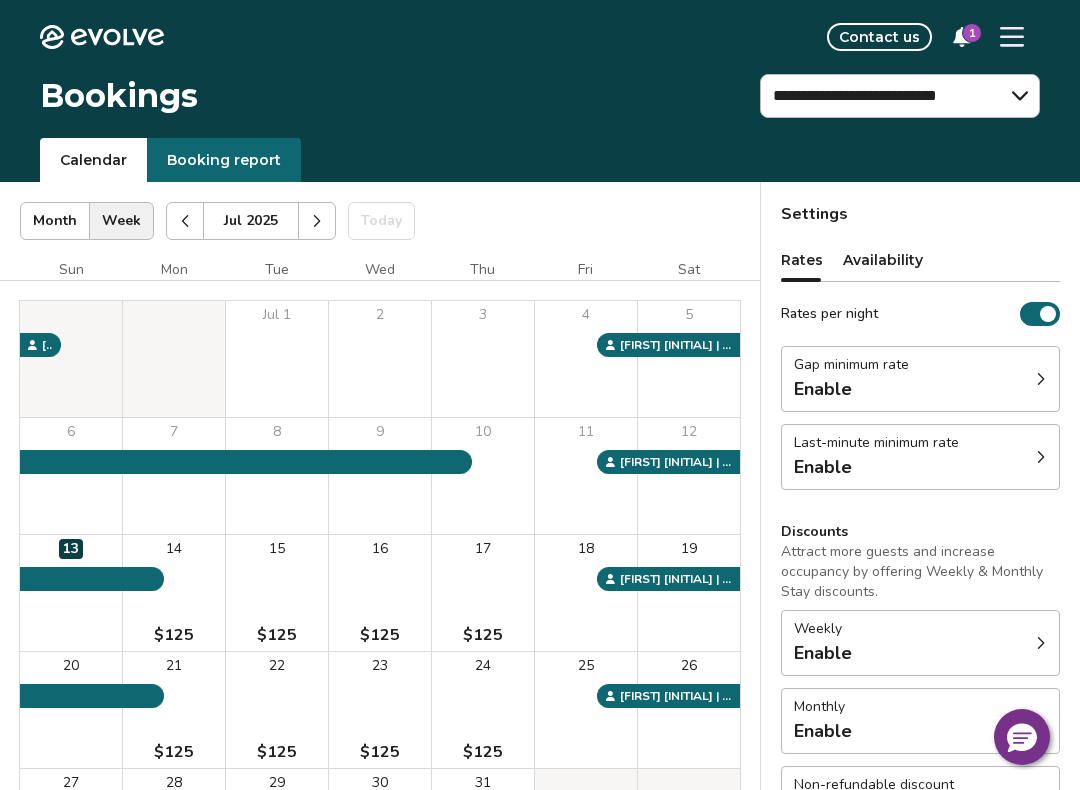 click on "Booking report" at bounding box center (224, 160) 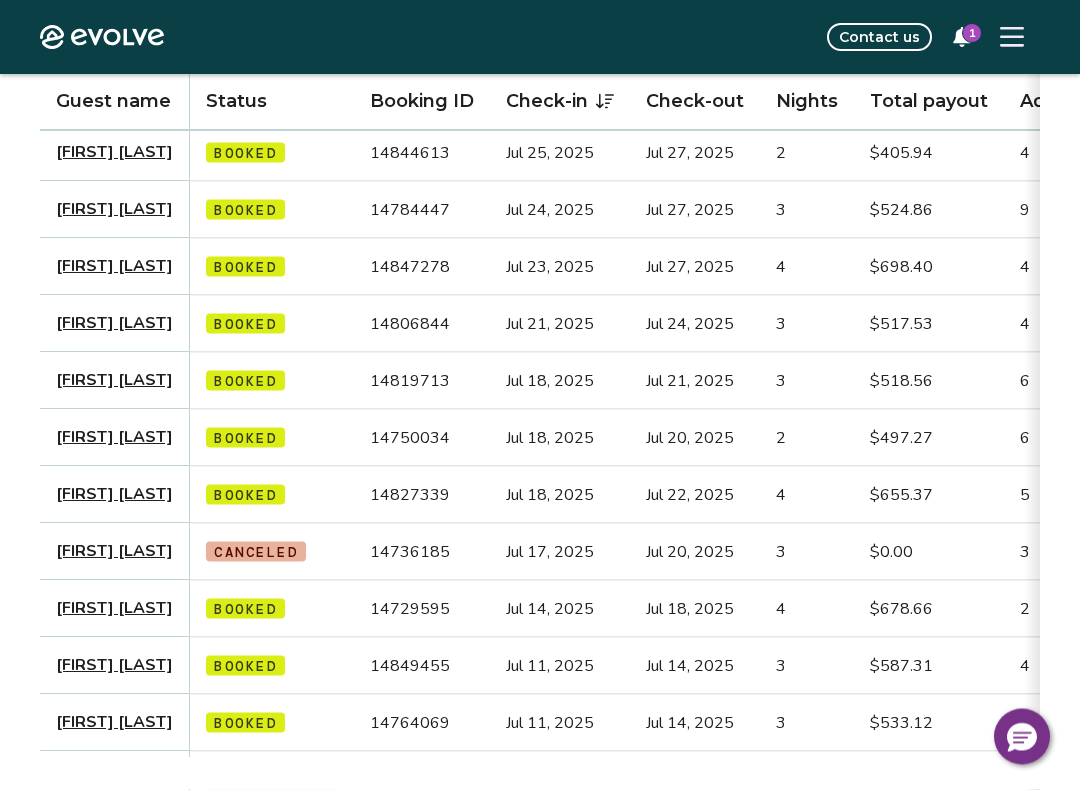 scroll, scrollTop: 471, scrollLeft: 0, axis: vertical 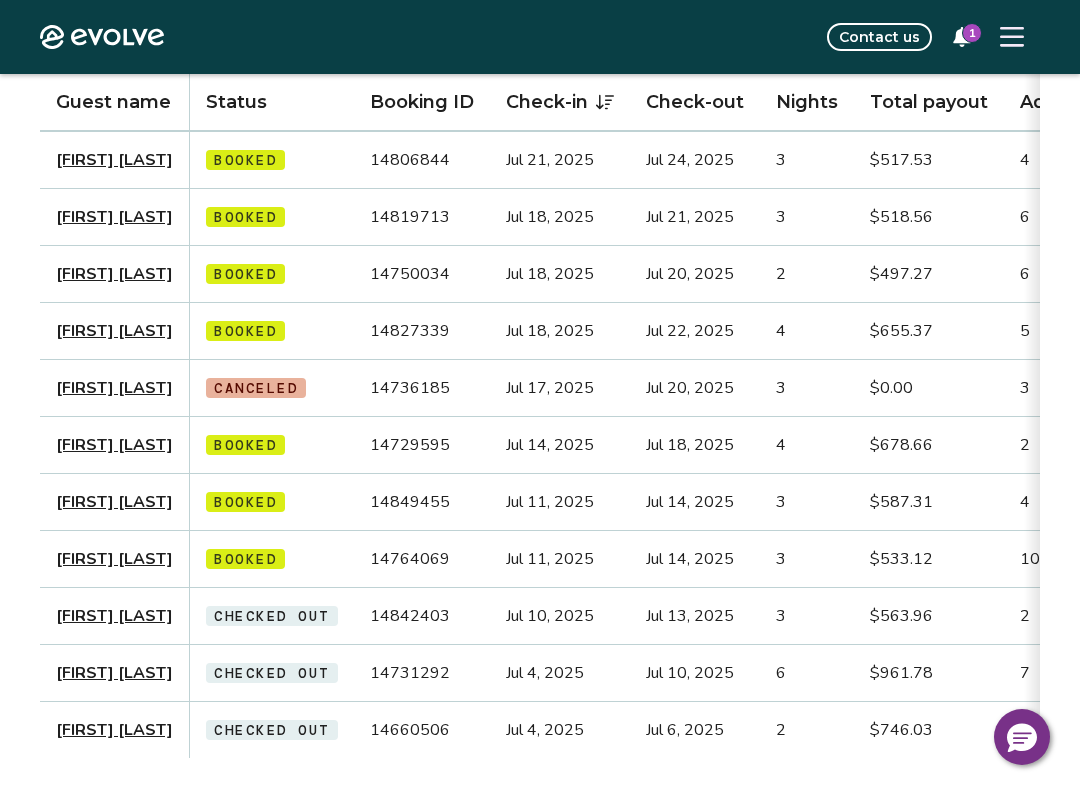 click on "6" at bounding box center [807, 673] 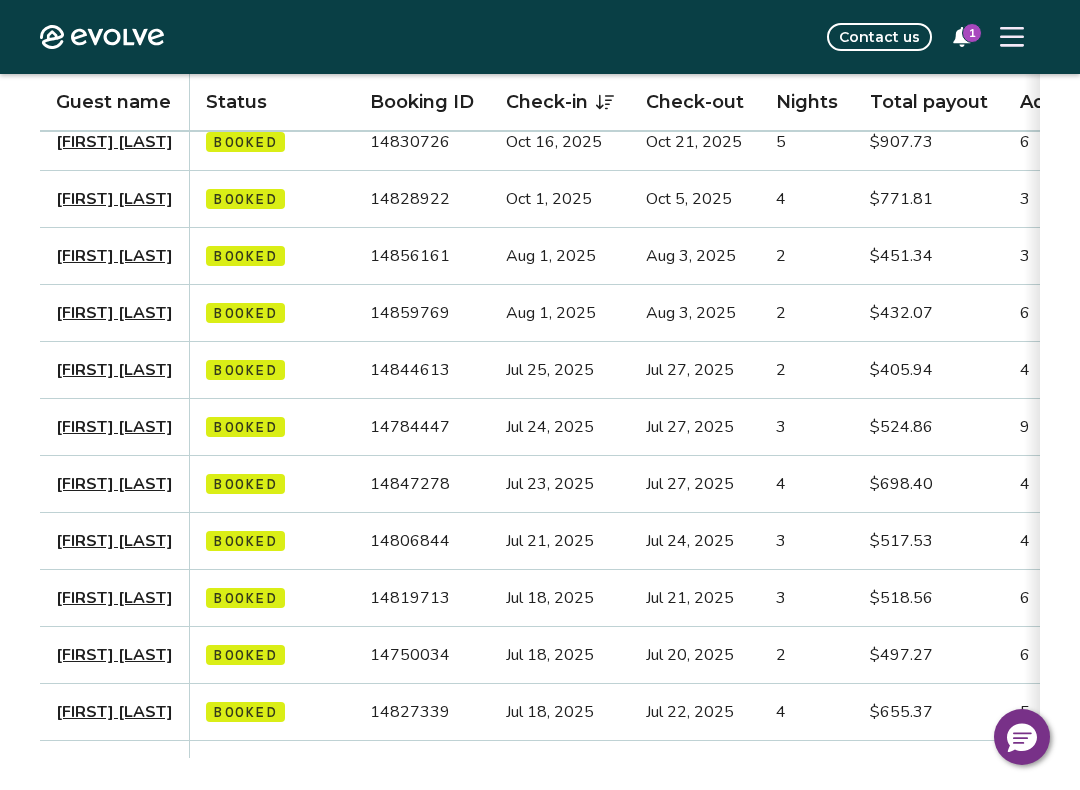 click on "[FIRST] [LAST]" at bounding box center (114, 541) 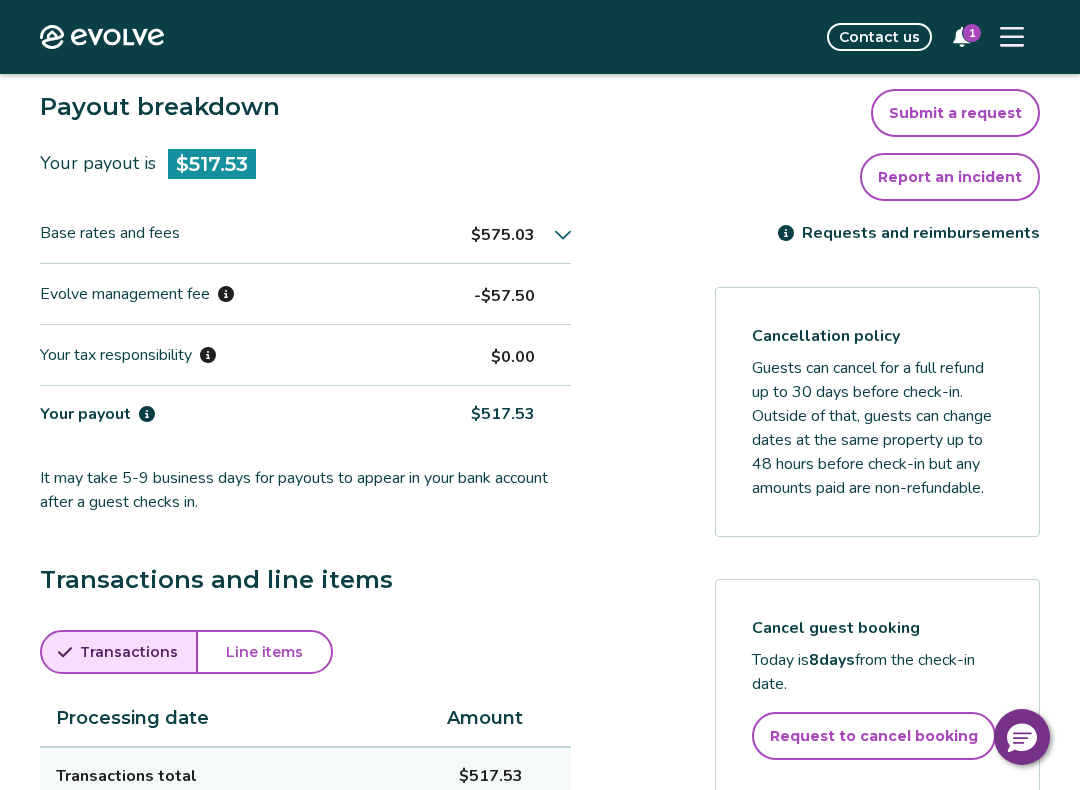click on "Line items" at bounding box center (264, 652) 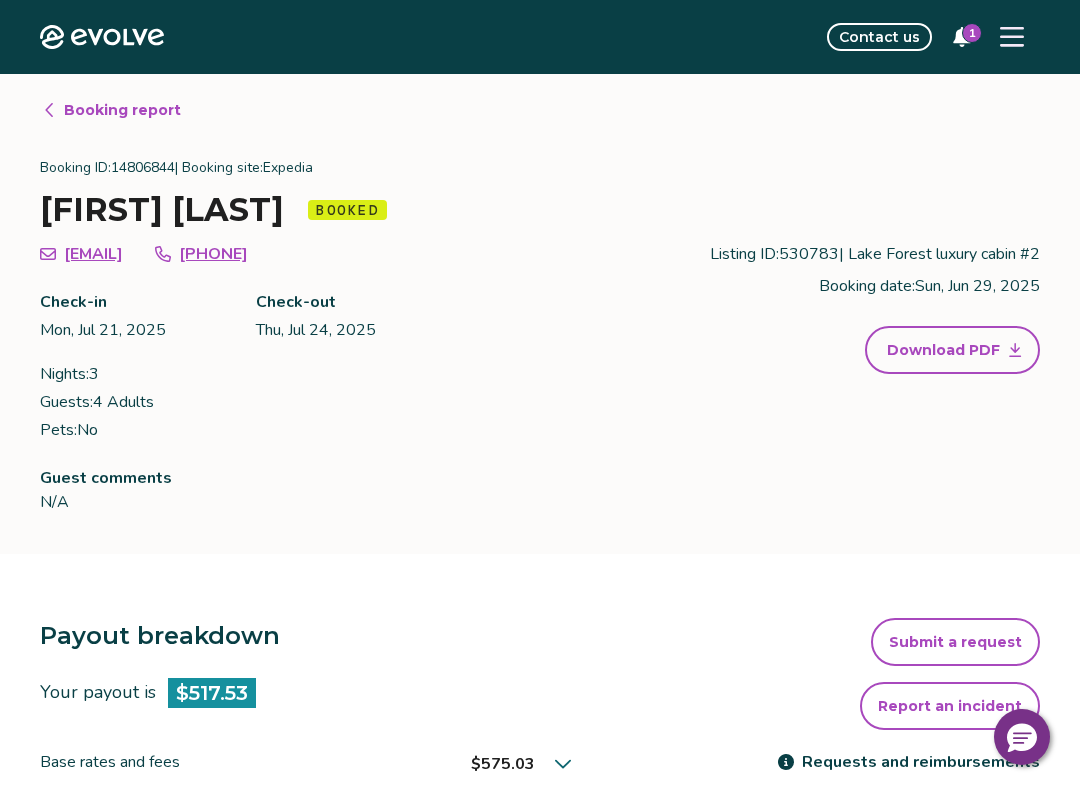 click on "Booking report" at bounding box center (122, 110) 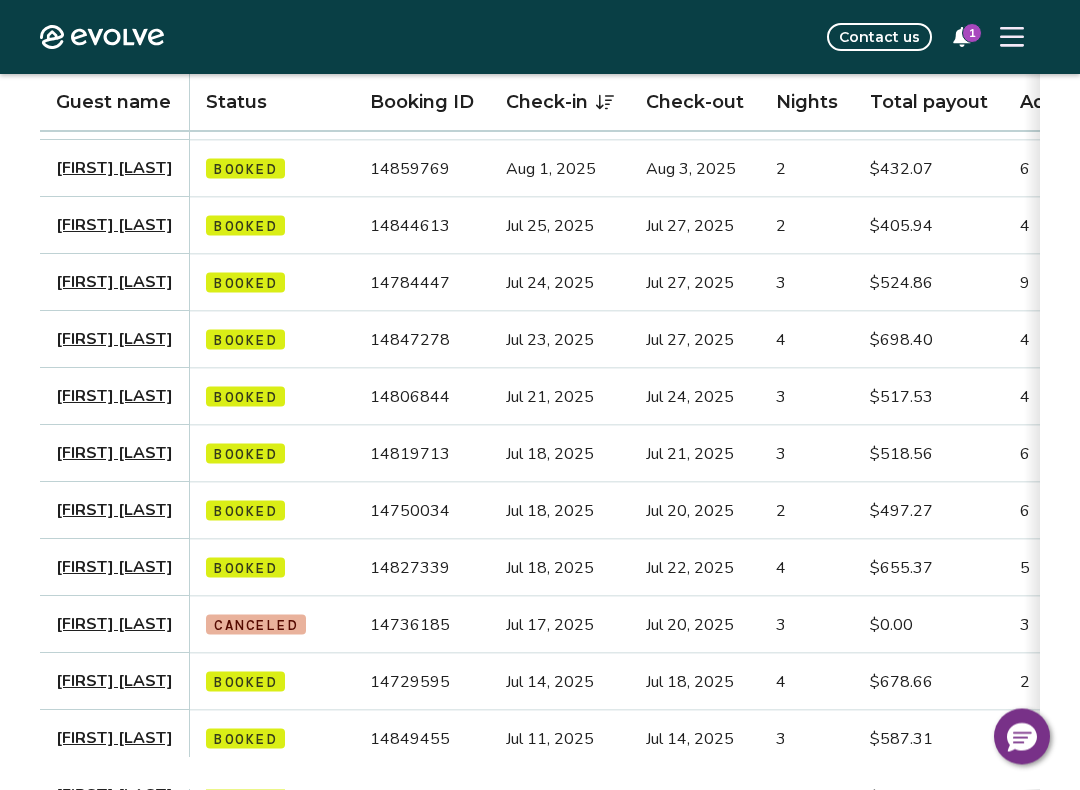 click on "$655.37" at bounding box center (929, 568) 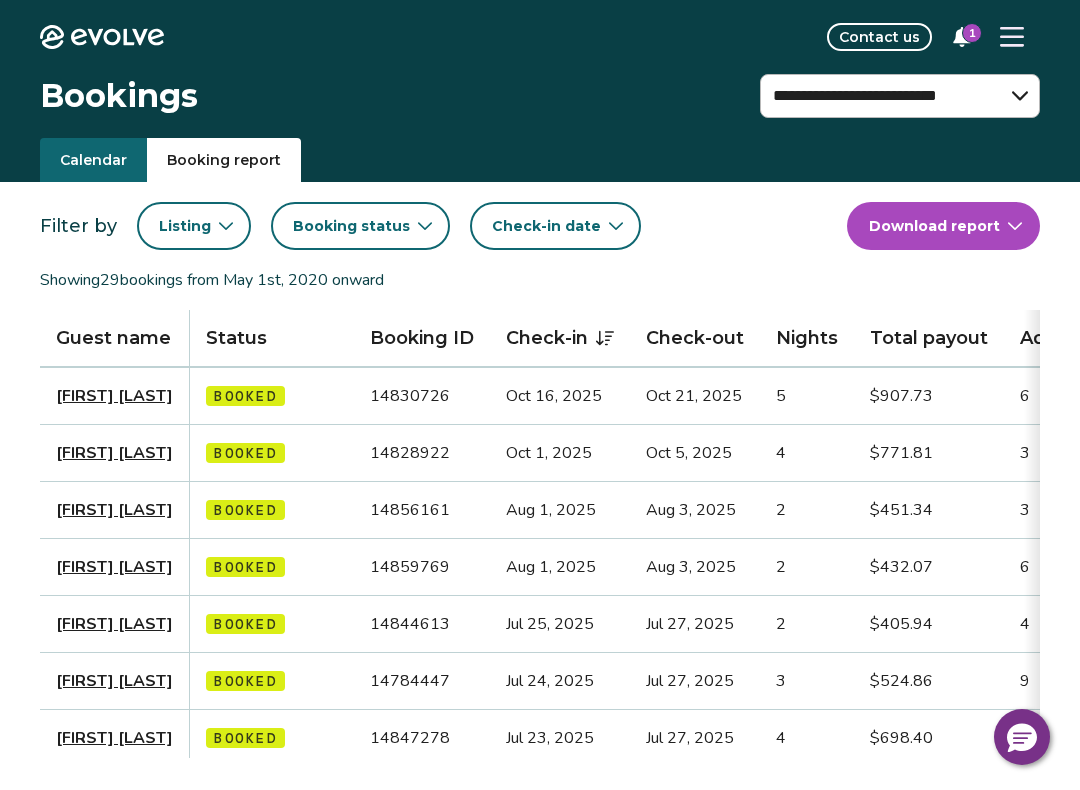 click 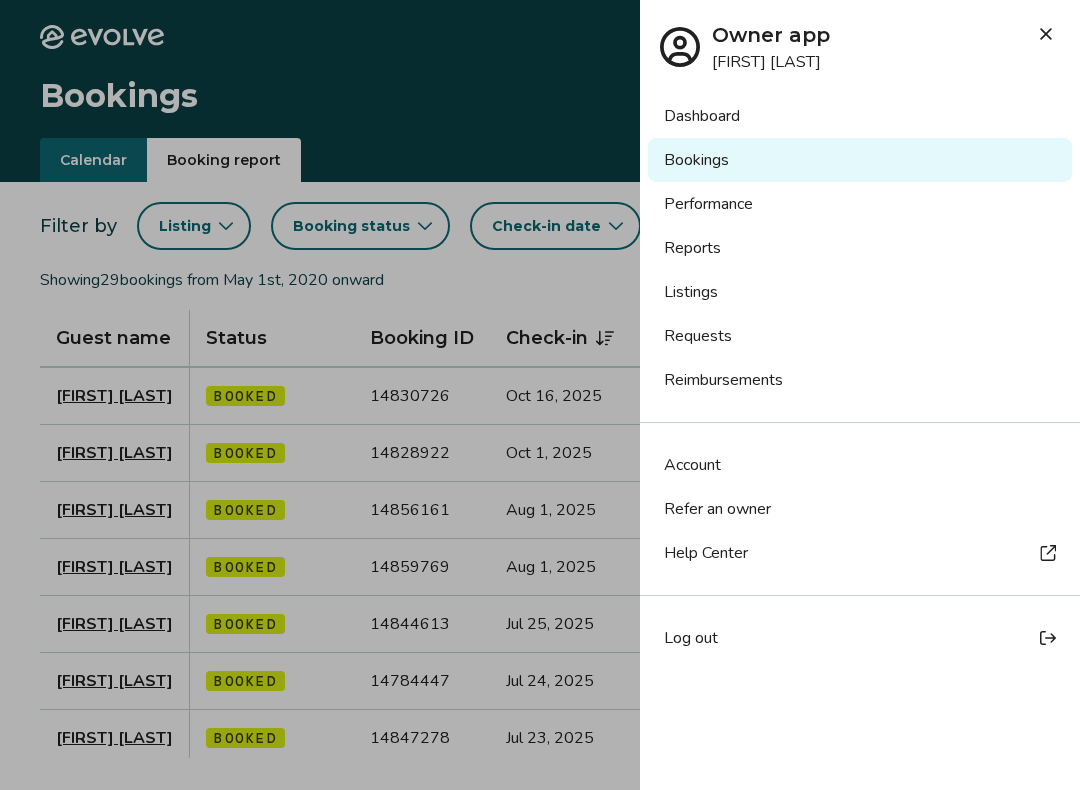 click at bounding box center (540, 395) 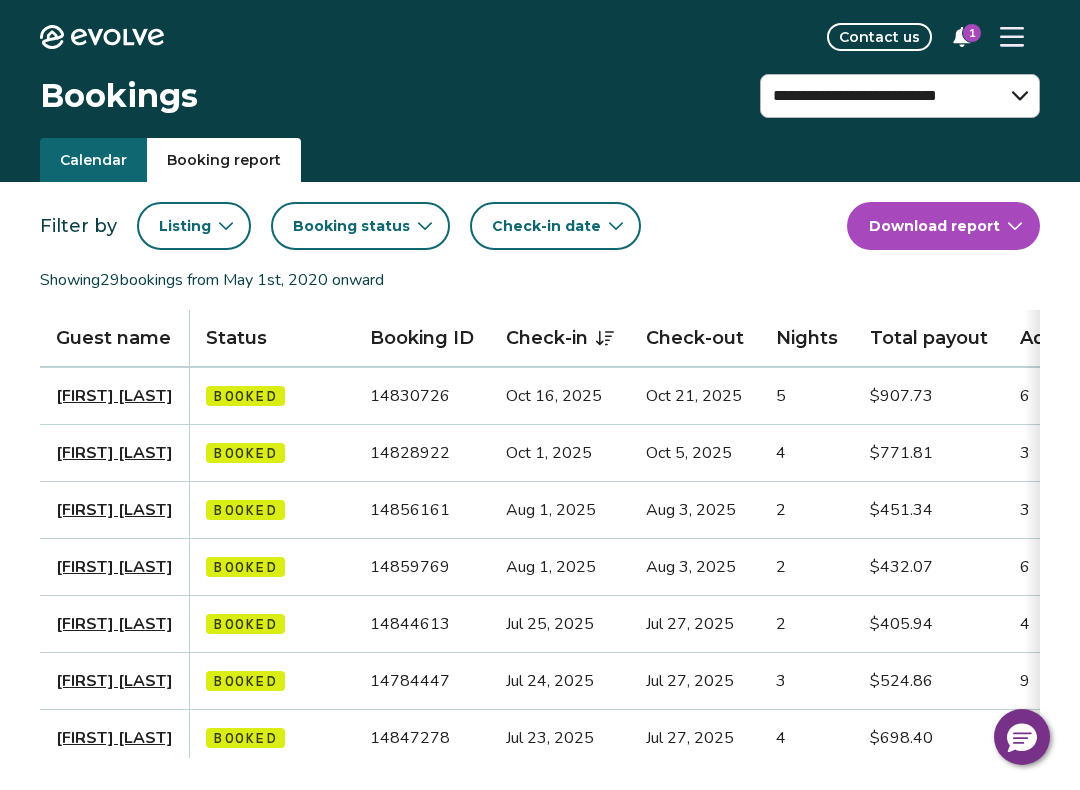 click on "1" at bounding box center (972, 33) 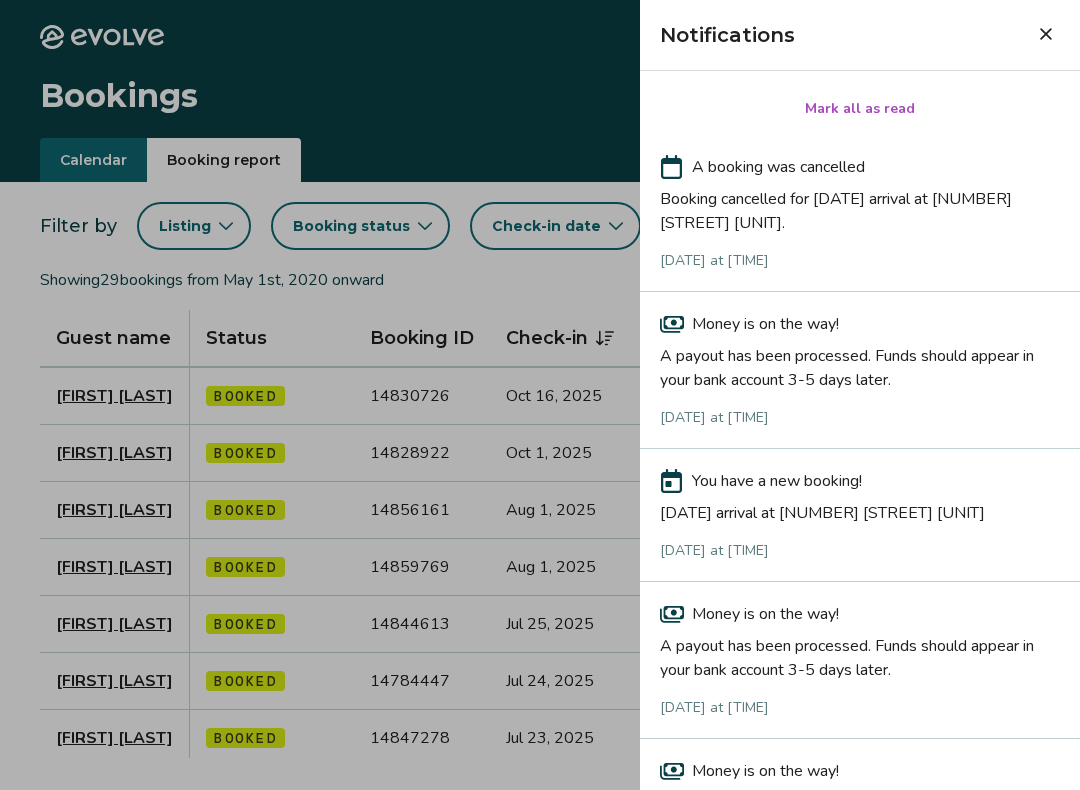 click at bounding box center (1046, 34) 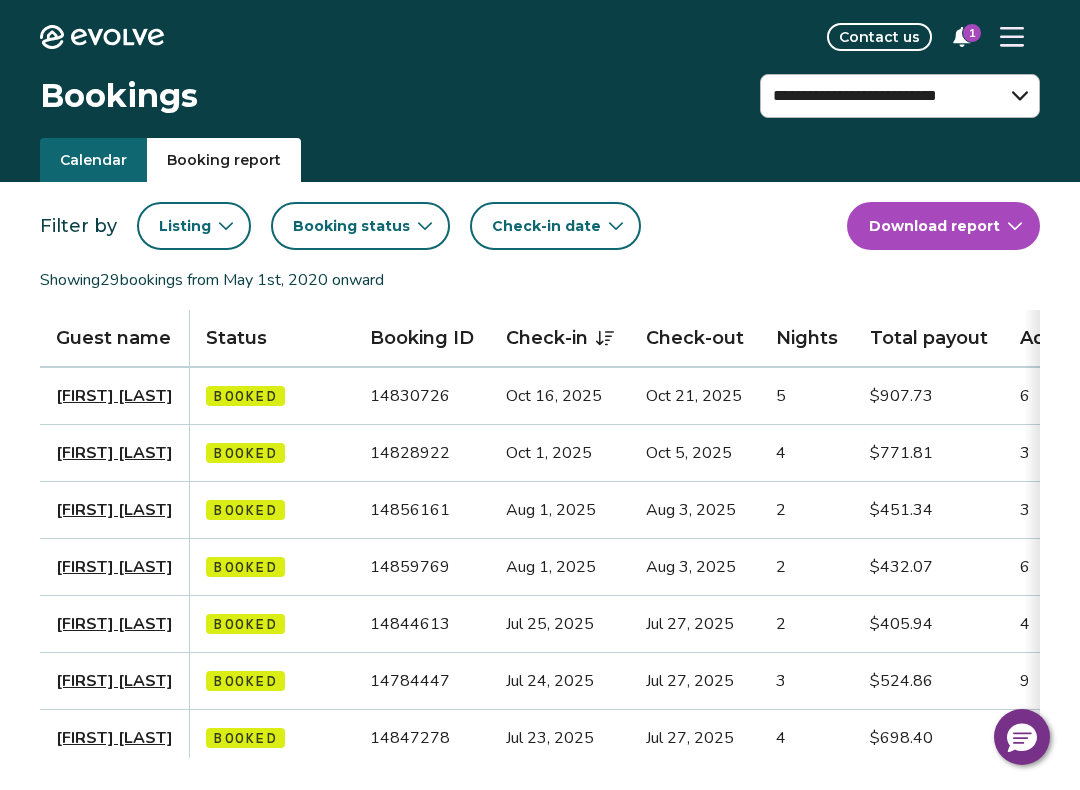 click 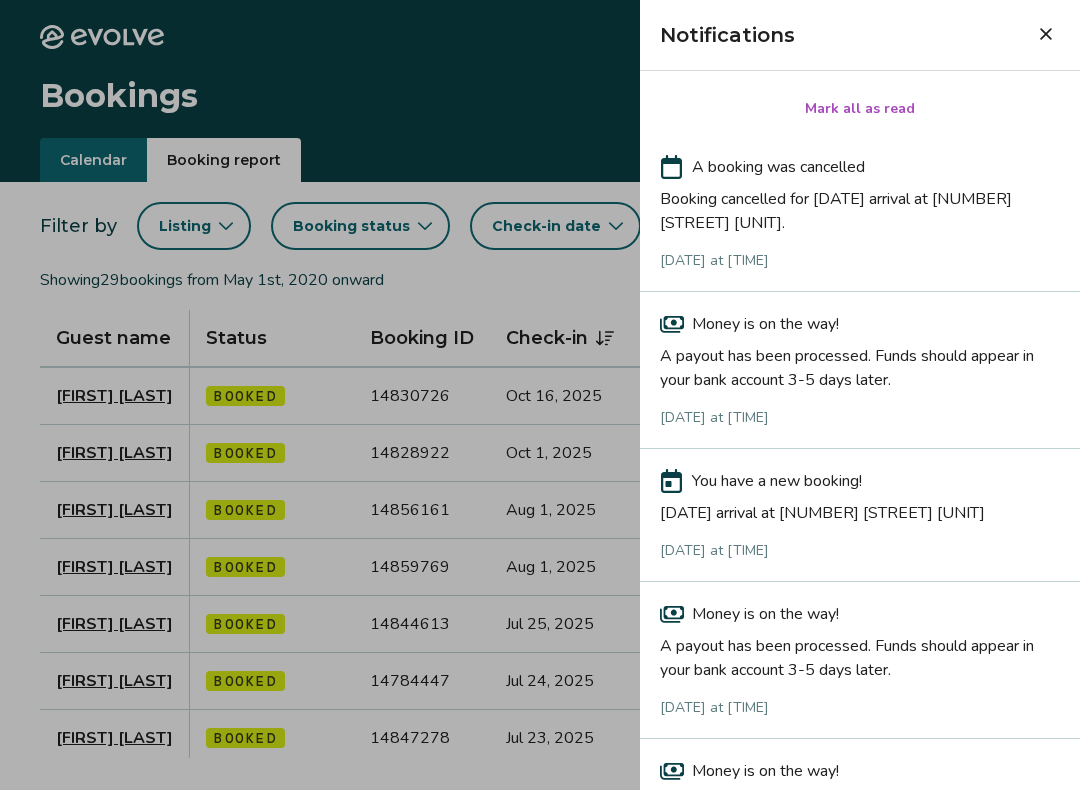 click on "Mark all as read" at bounding box center [860, 109] 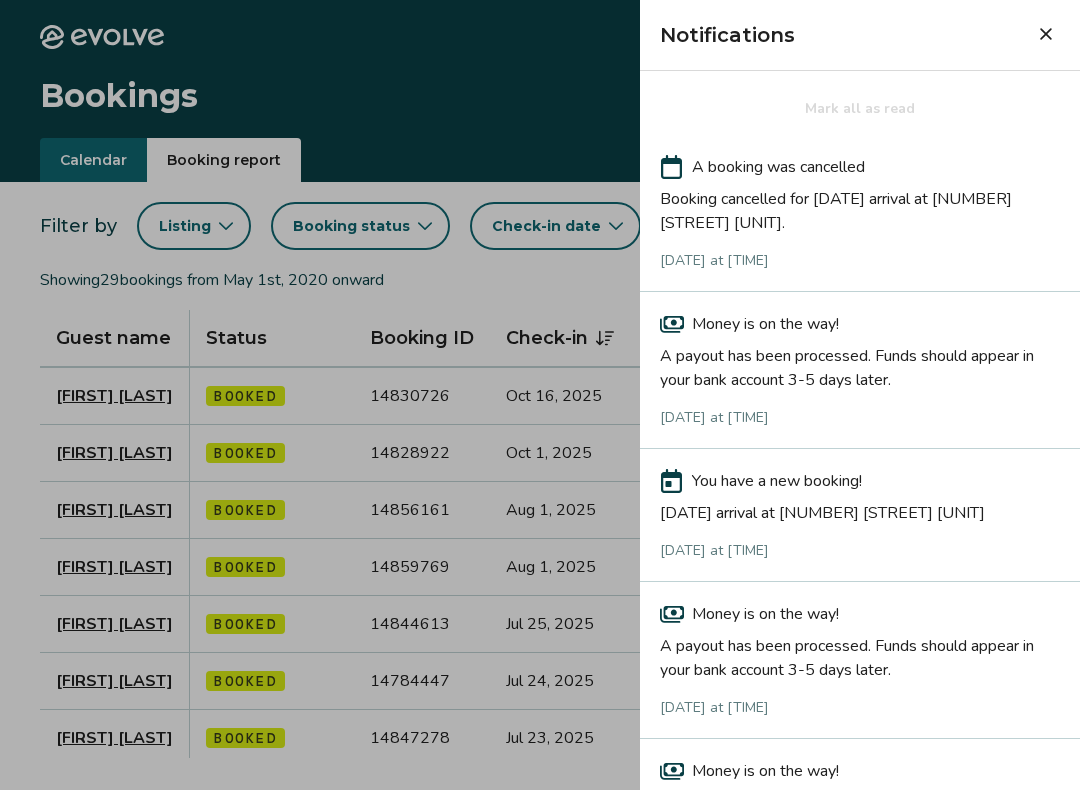 click 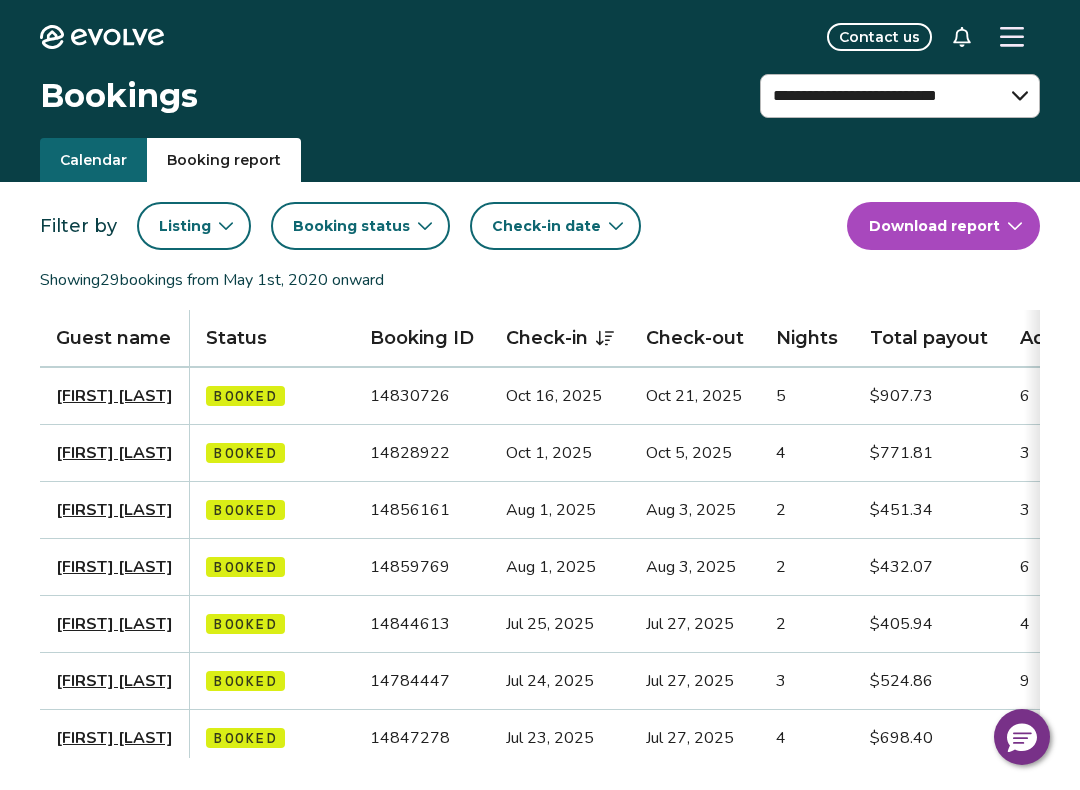 click at bounding box center (1012, 37) 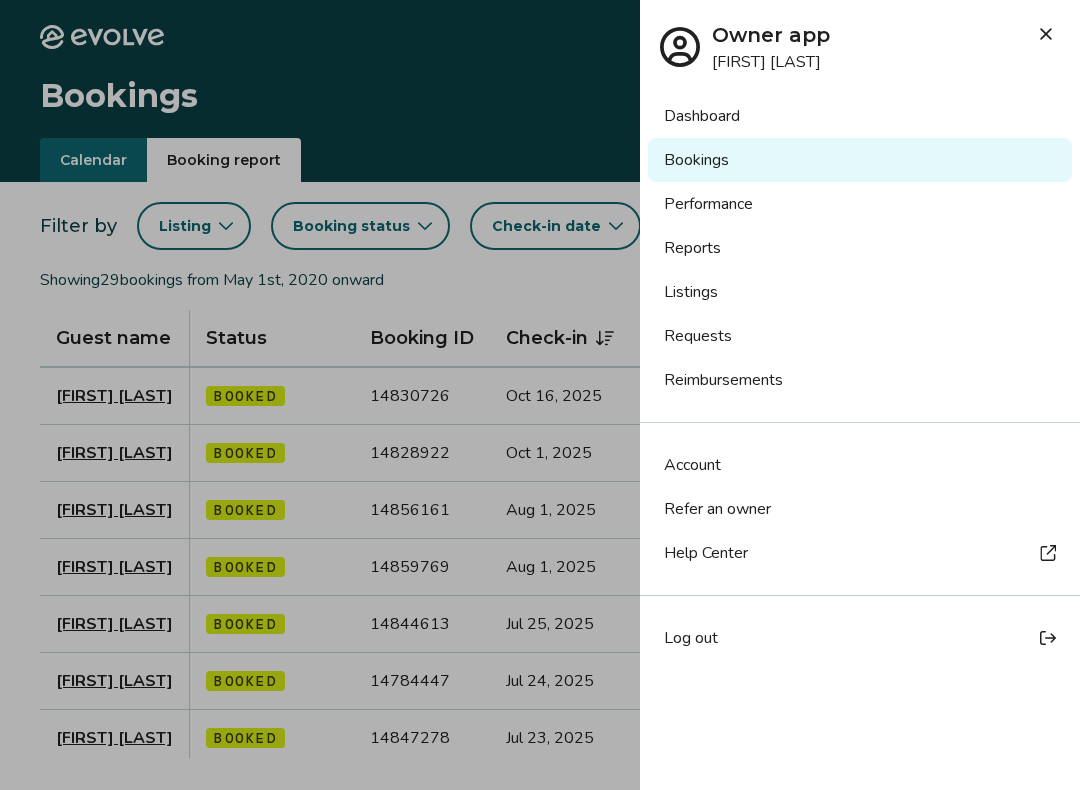 click on "Performance" at bounding box center (860, 204) 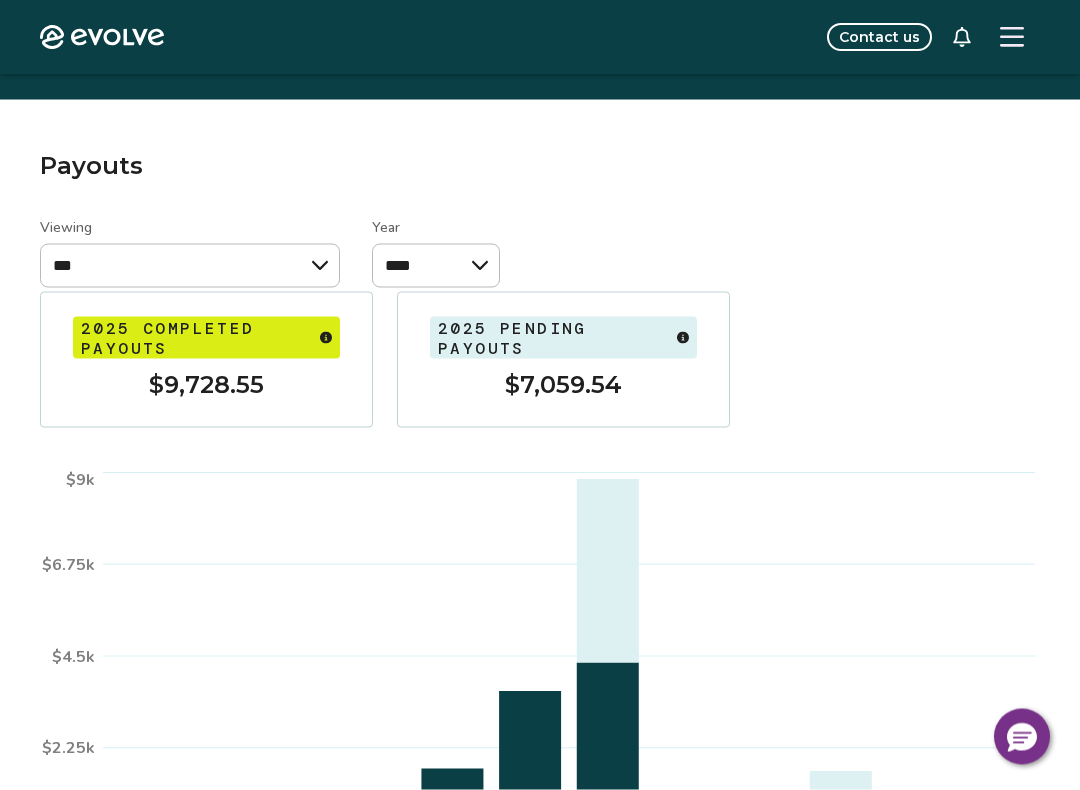 scroll, scrollTop: 0, scrollLeft: 0, axis: both 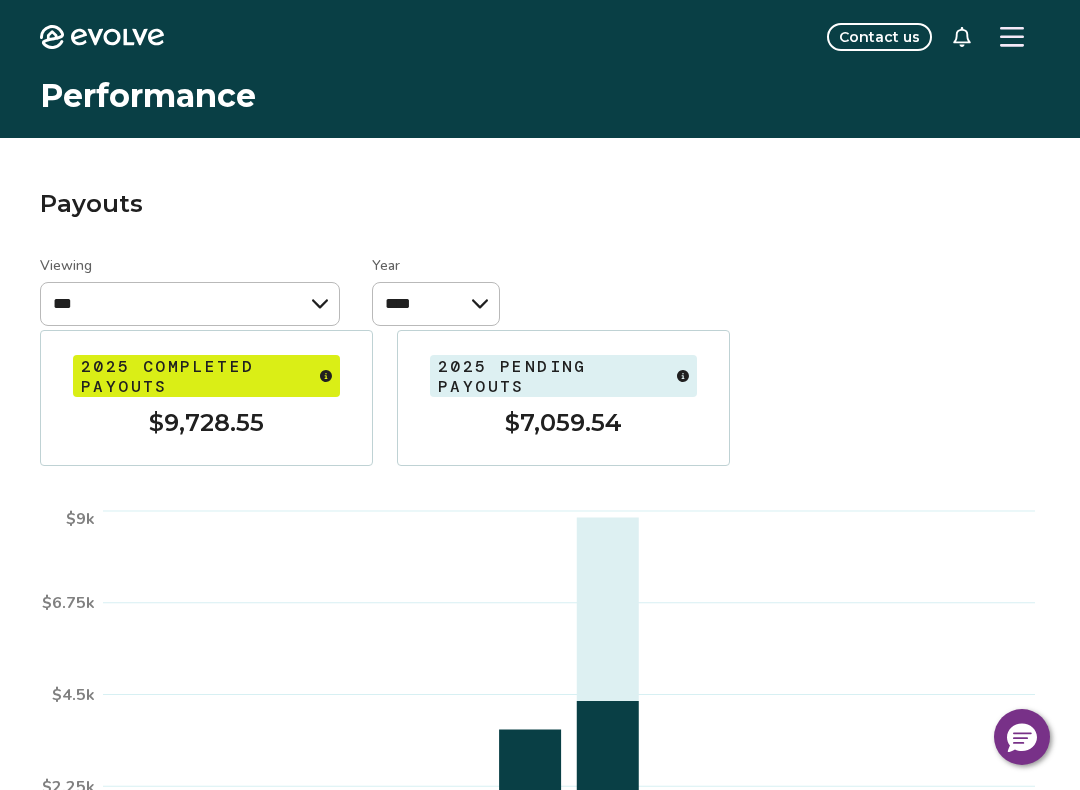 click 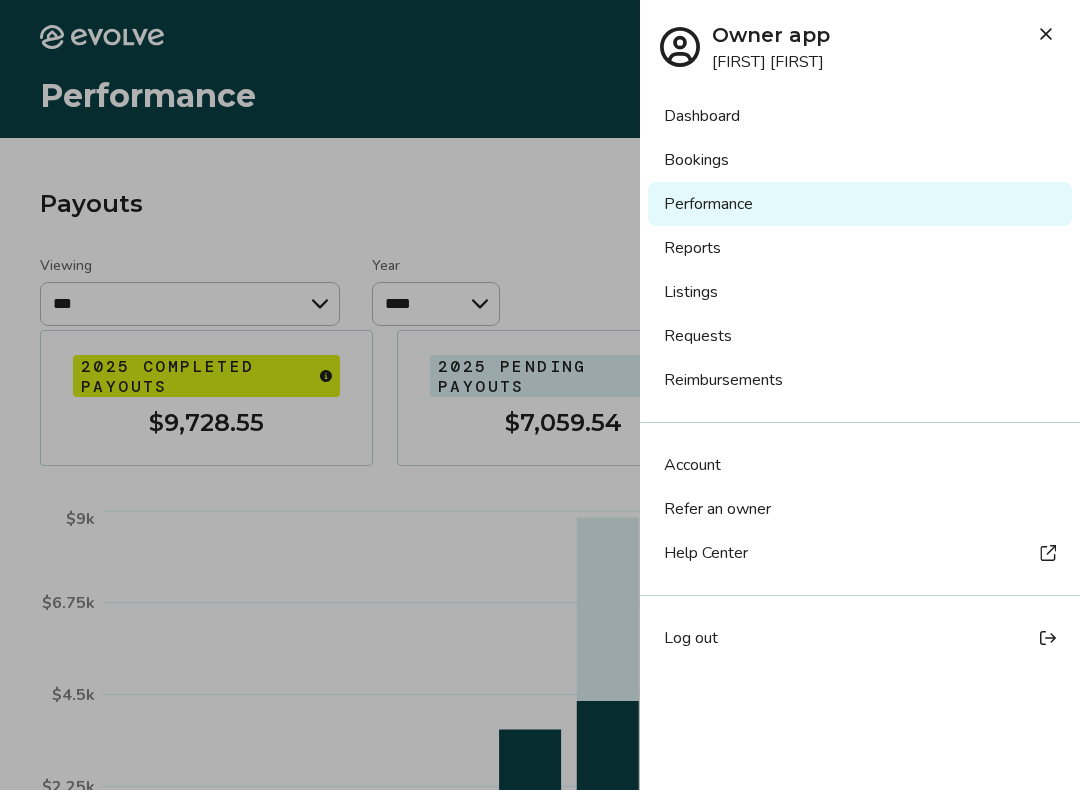 click at bounding box center [540, 395] 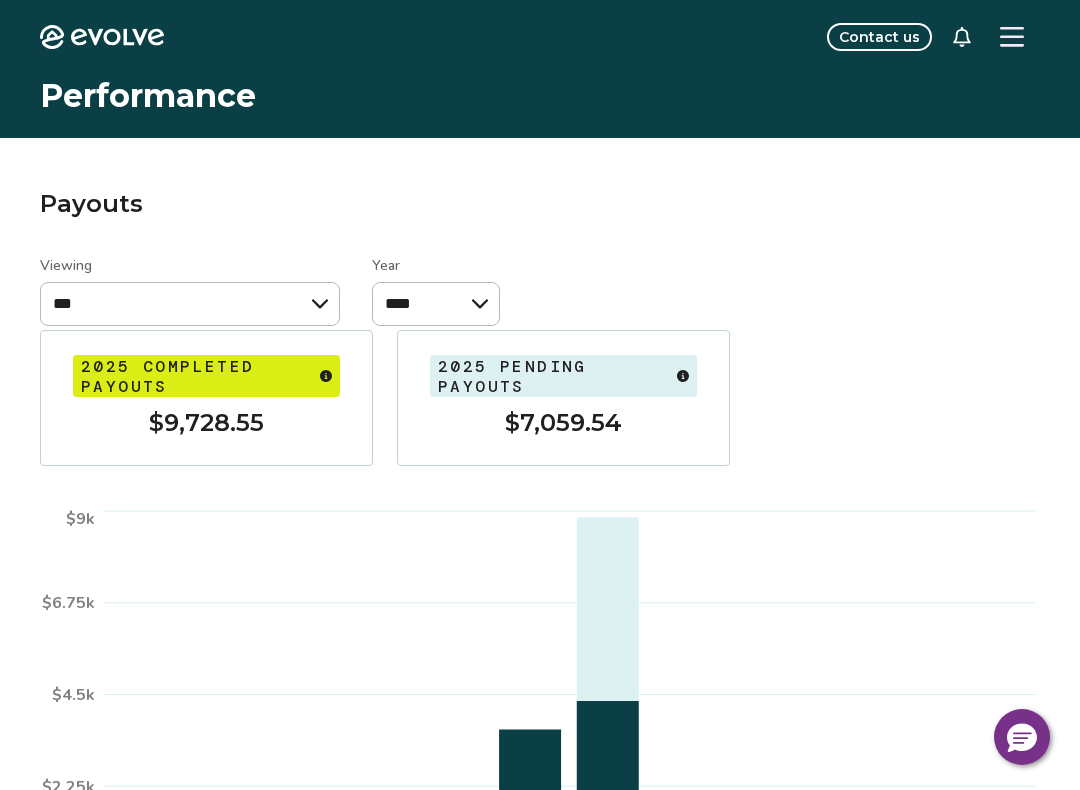 click at bounding box center [1012, 37] 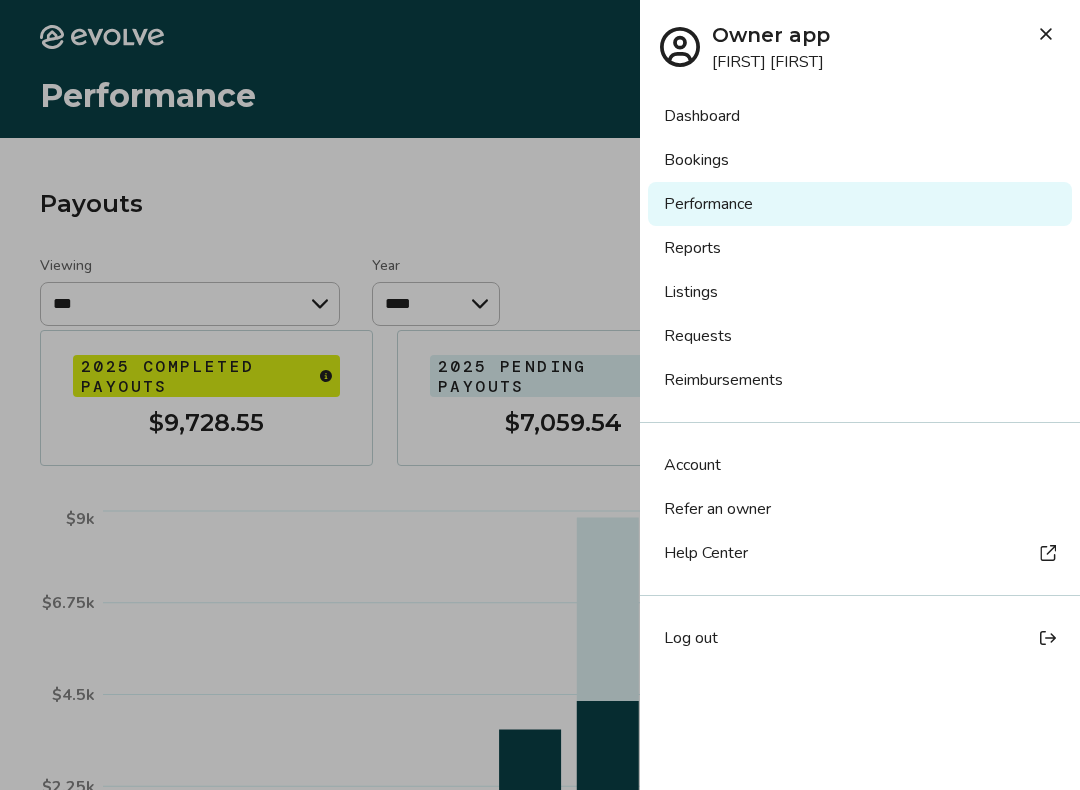 click on "Bookings" at bounding box center (860, 160) 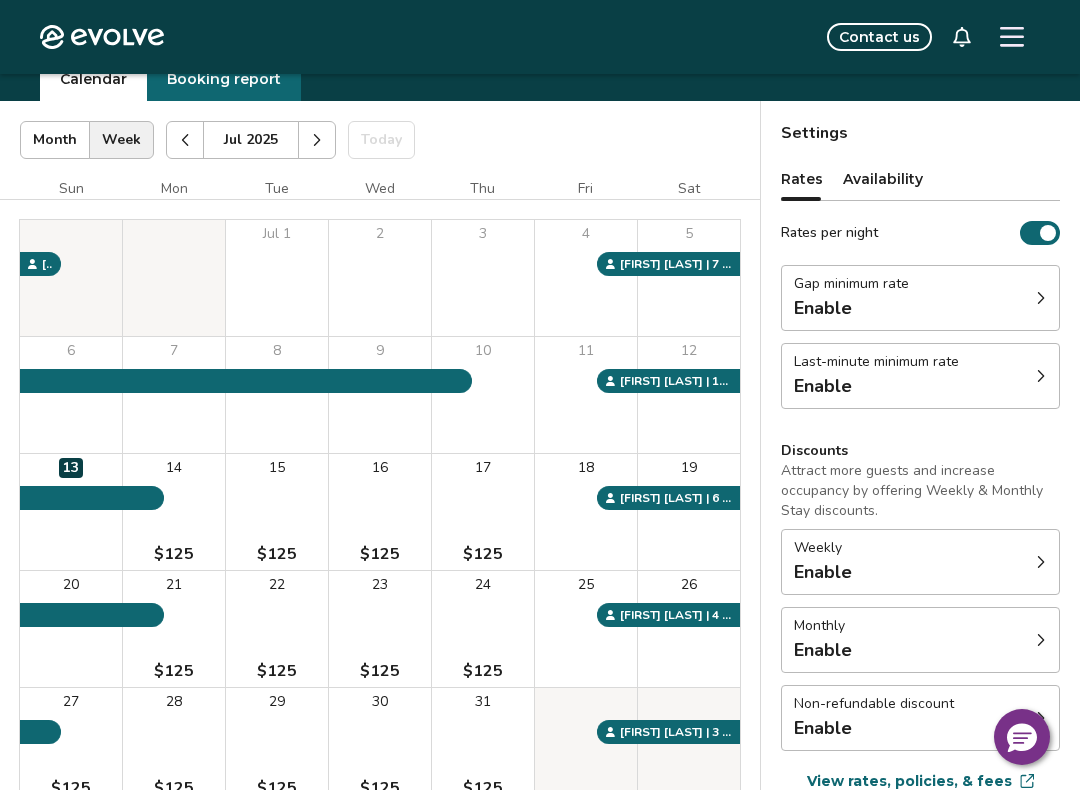 scroll, scrollTop: 244, scrollLeft: 0, axis: vertical 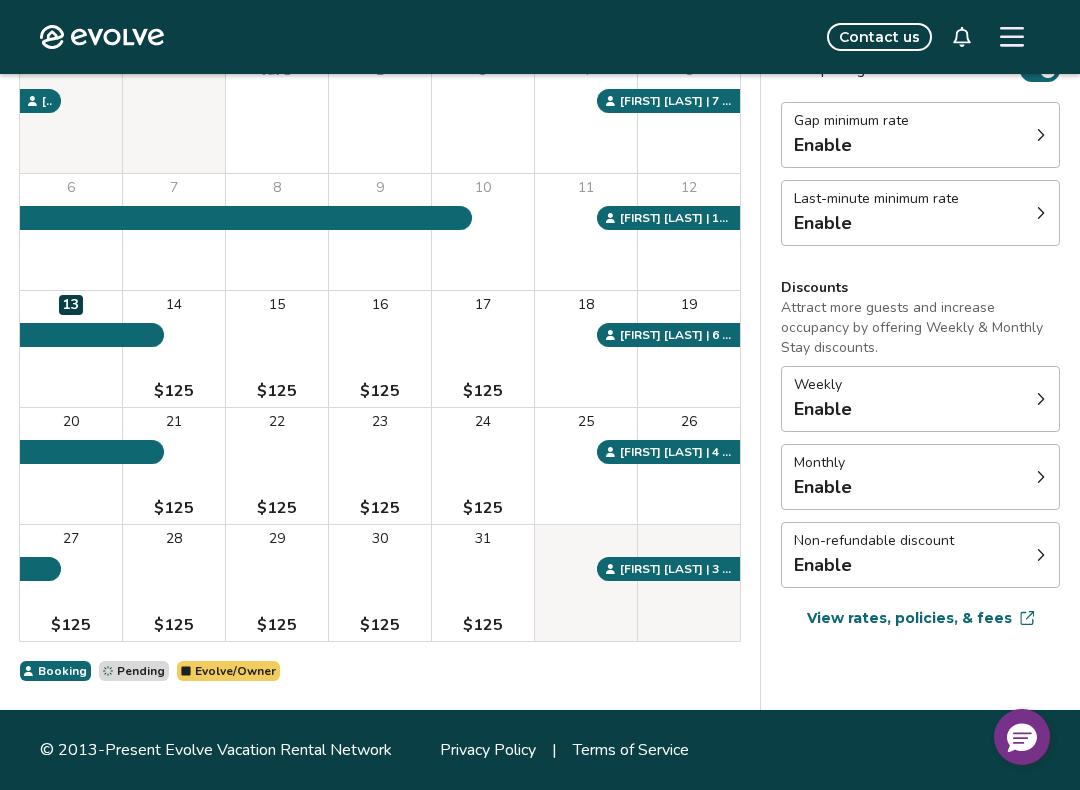 click on "Weekly Enable" at bounding box center [920, 399] 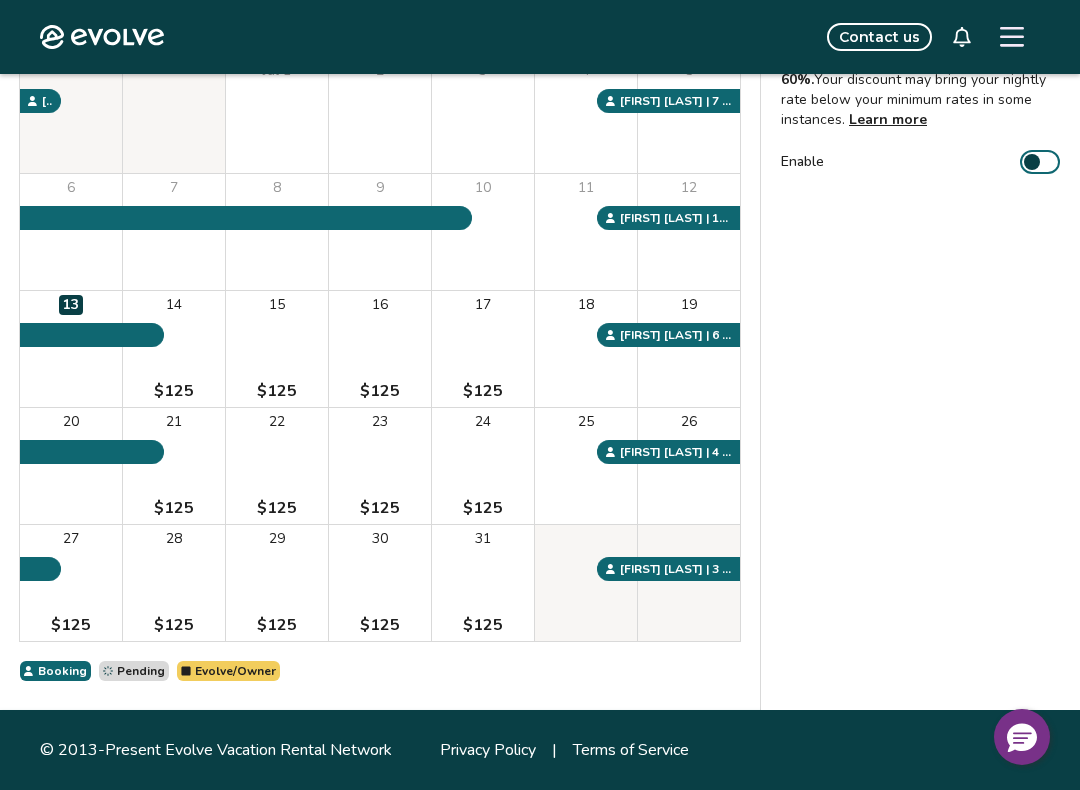 scroll, scrollTop: 0, scrollLeft: 0, axis: both 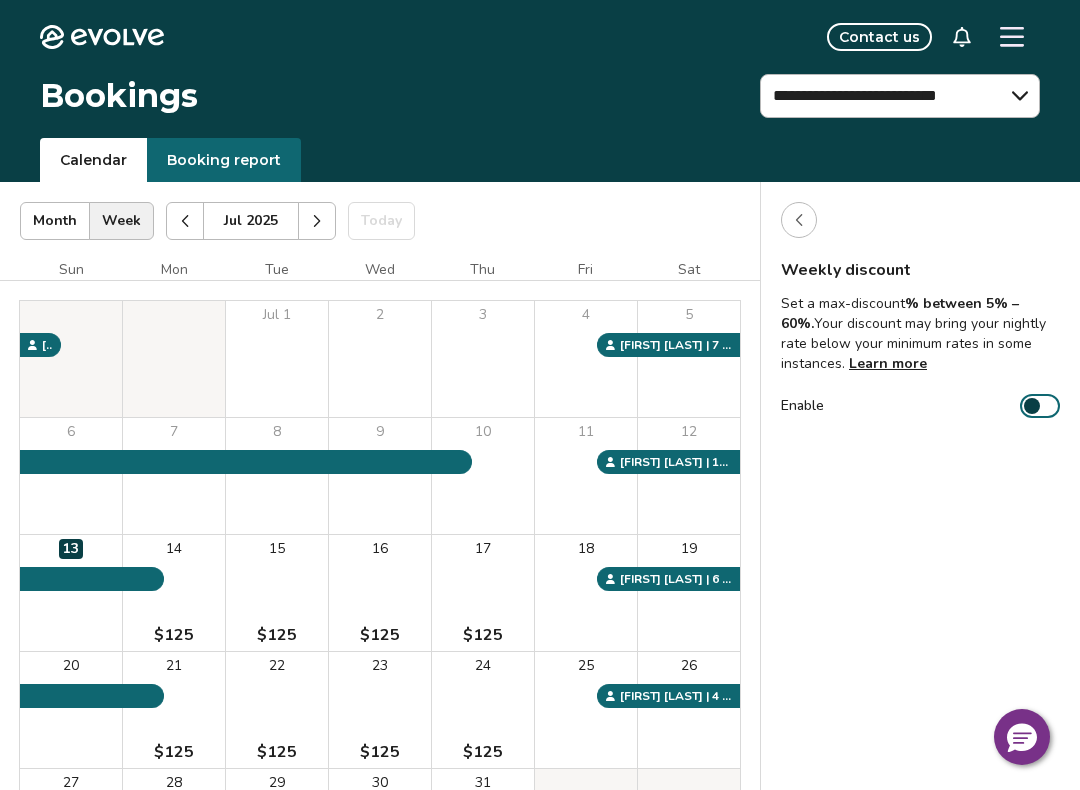 click at bounding box center (799, 220) 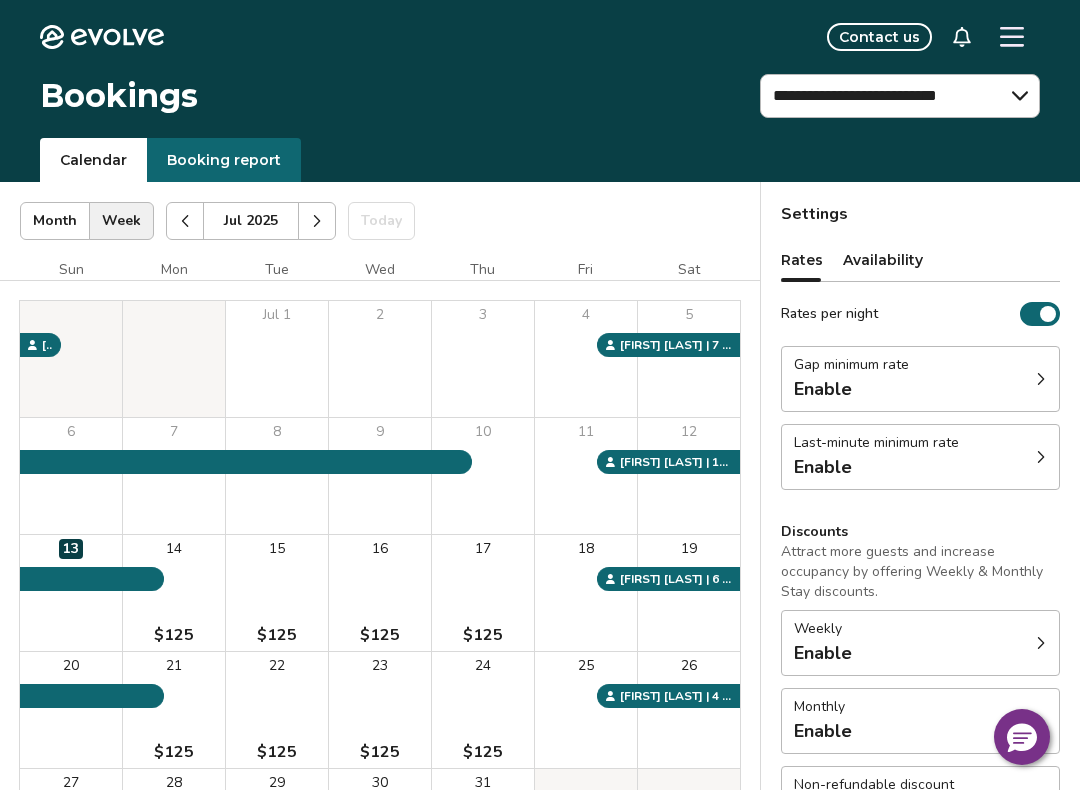 click on "Availability" at bounding box center [883, 260] 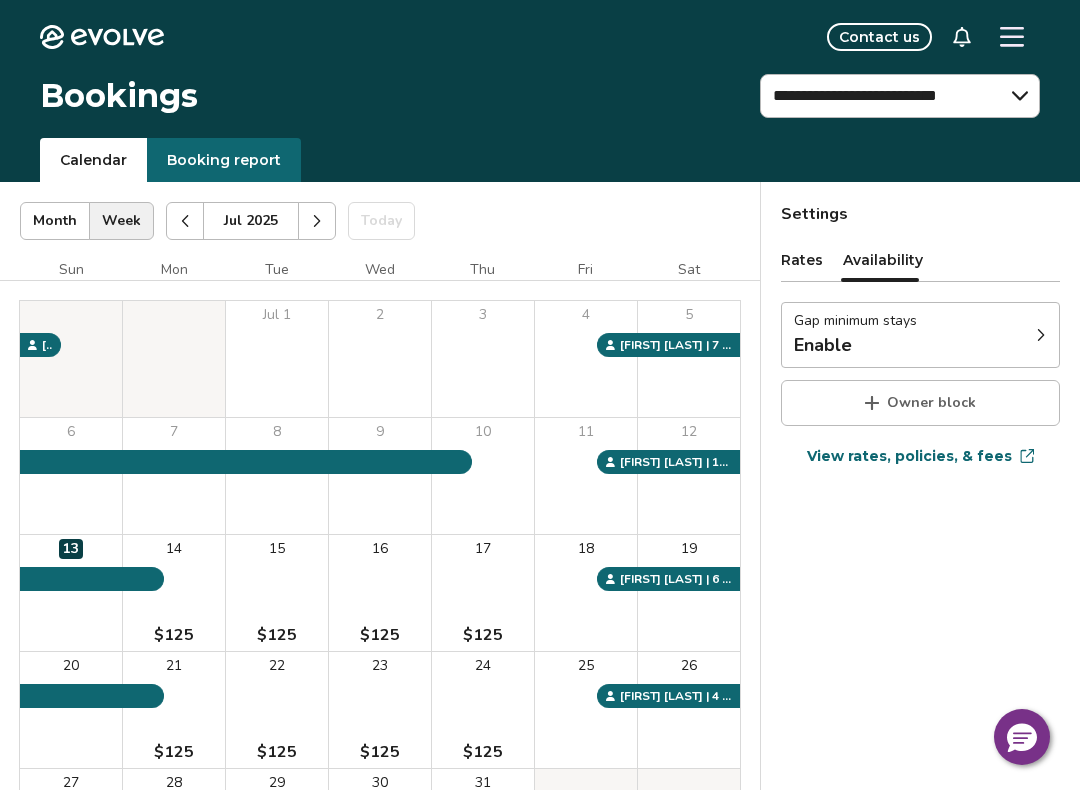 click on "Rates" at bounding box center (802, 260) 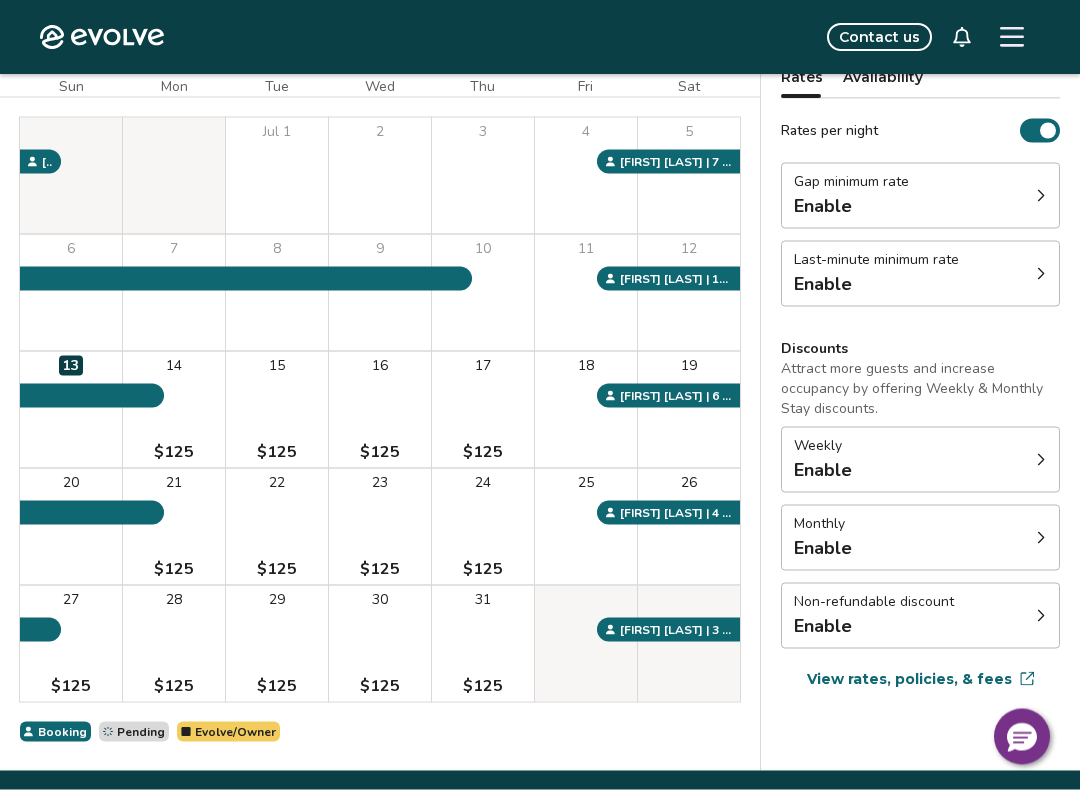 scroll, scrollTop: 0, scrollLeft: 0, axis: both 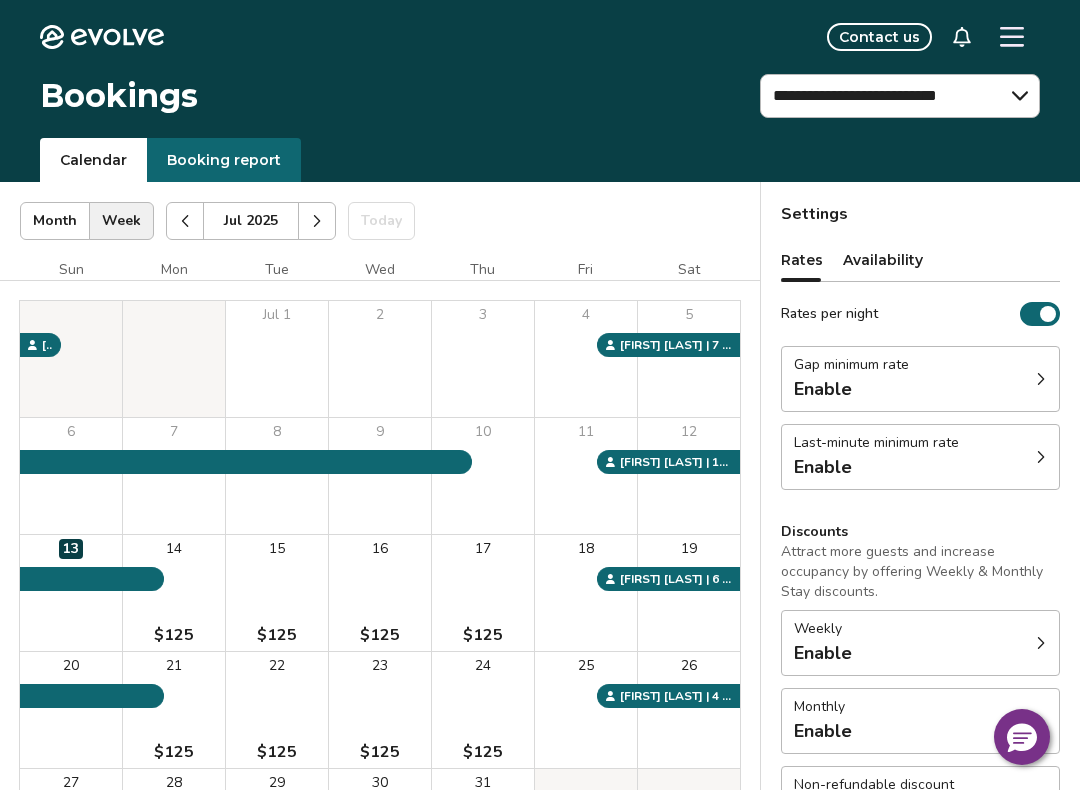 click on "Booking report" at bounding box center (224, 160) 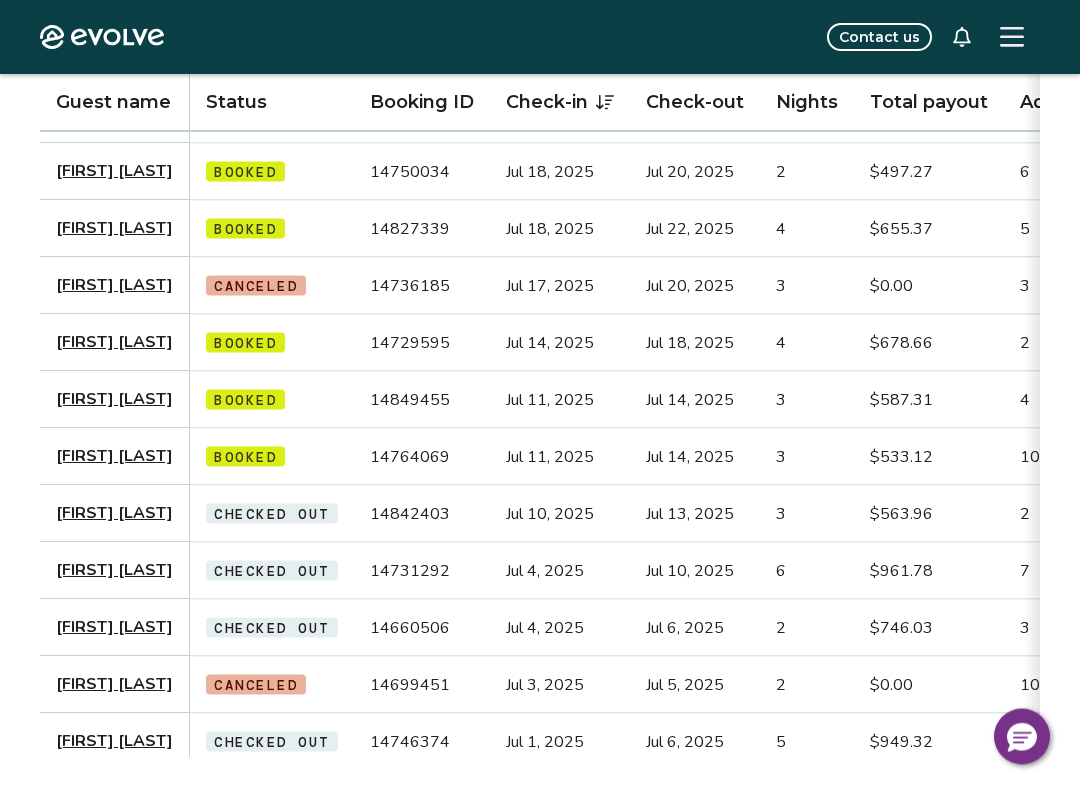 scroll, scrollTop: 738, scrollLeft: 0, axis: vertical 